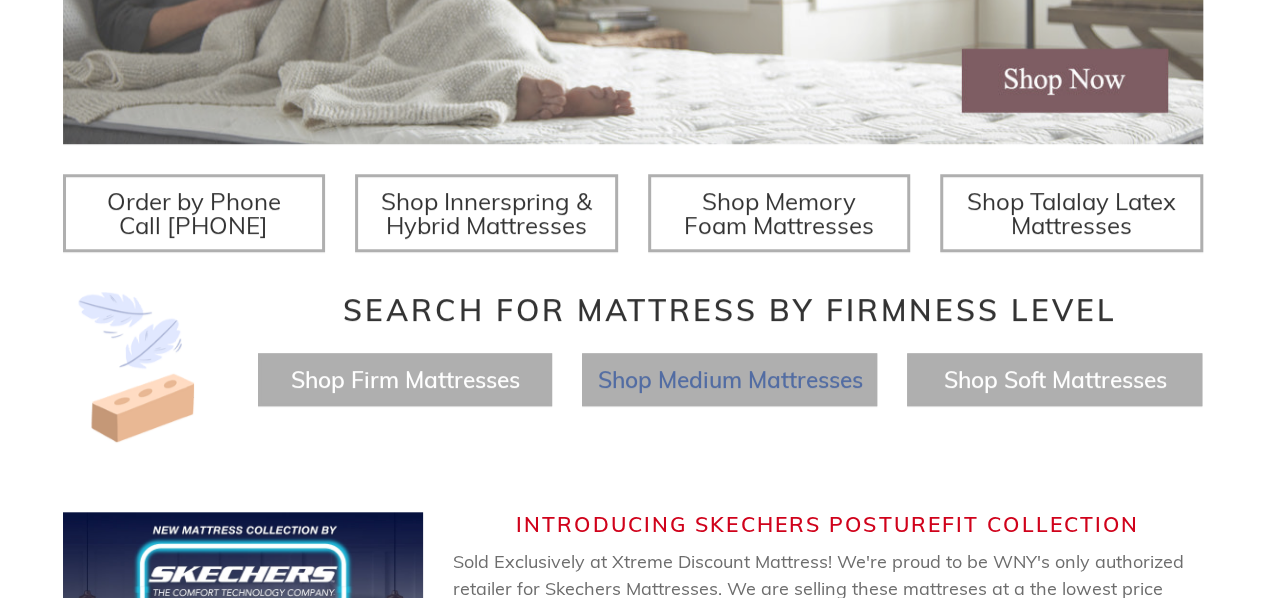 scroll, scrollTop: 666, scrollLeft: 0, axis: vertical 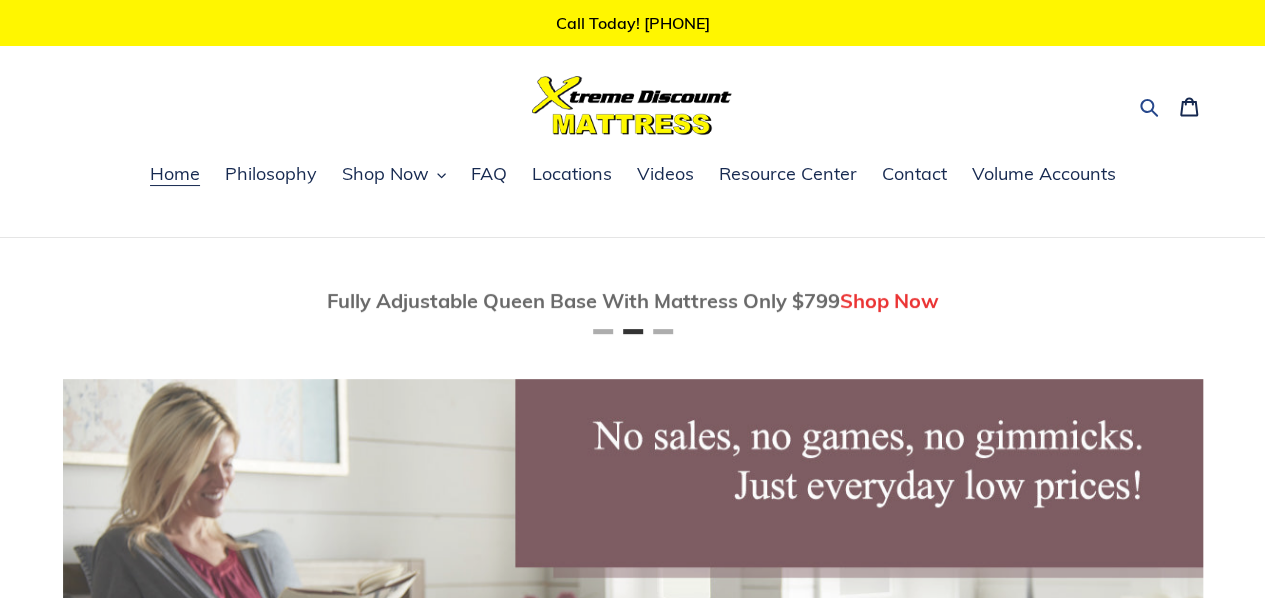 click 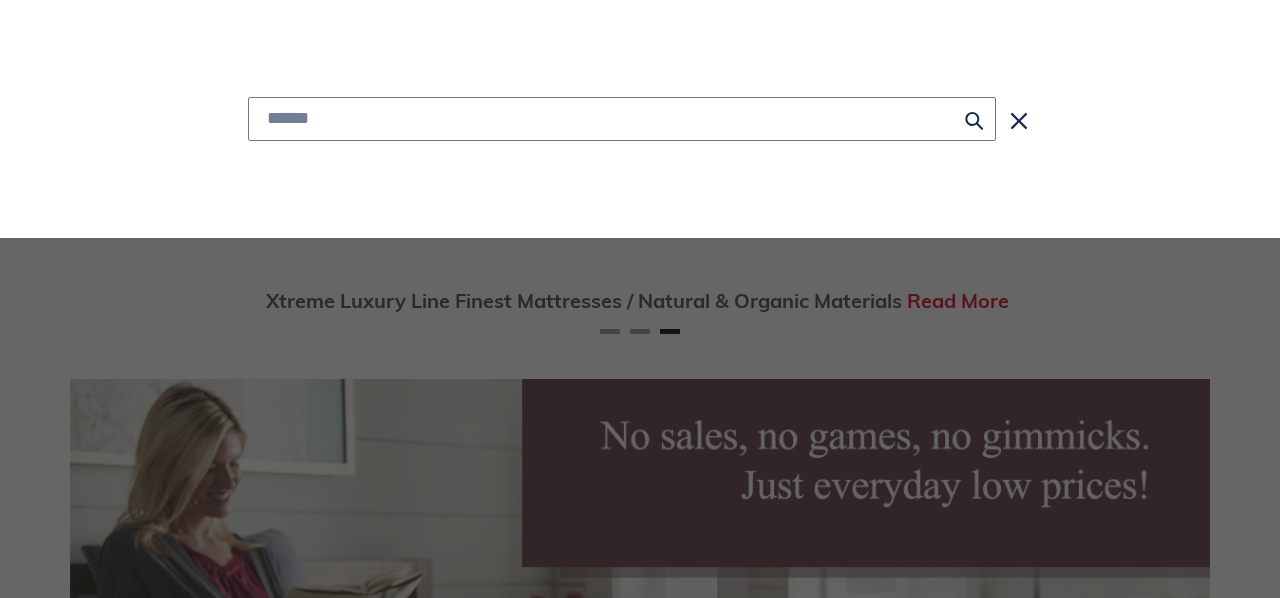 click at bounding box center (622, 119) 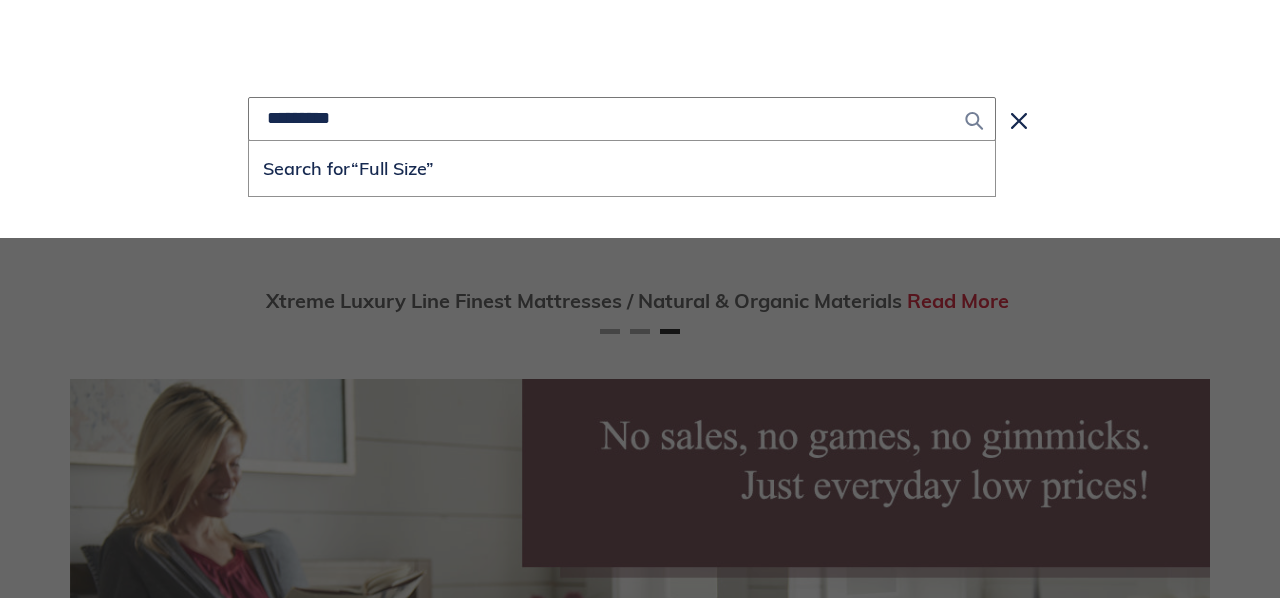 type on "*********" 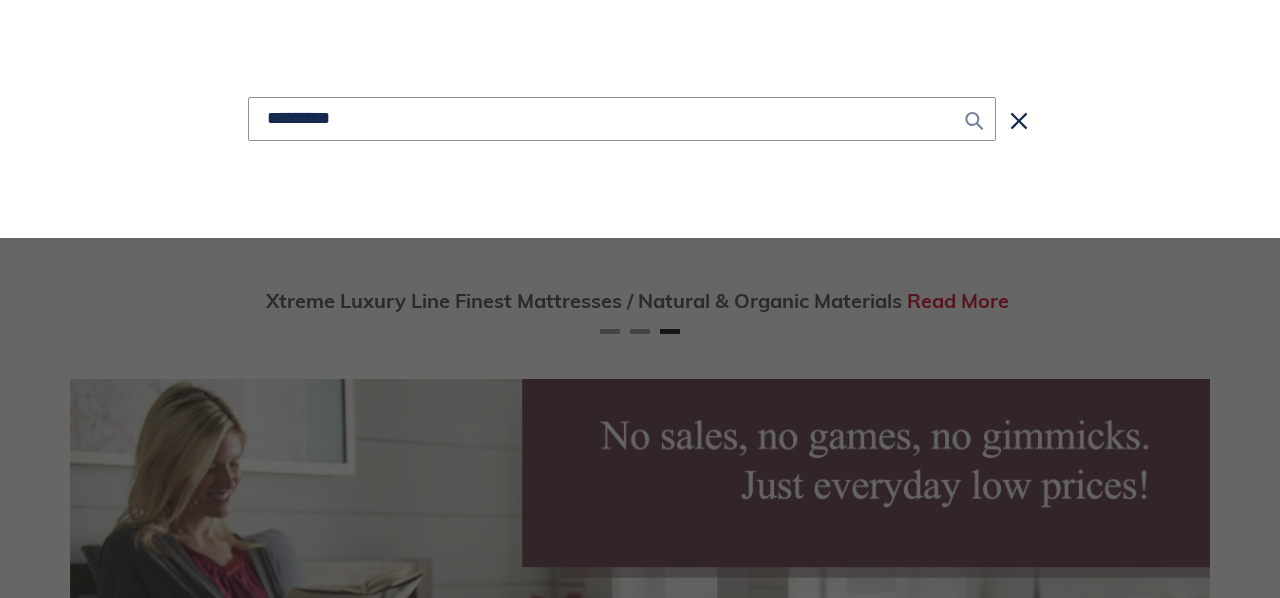 click 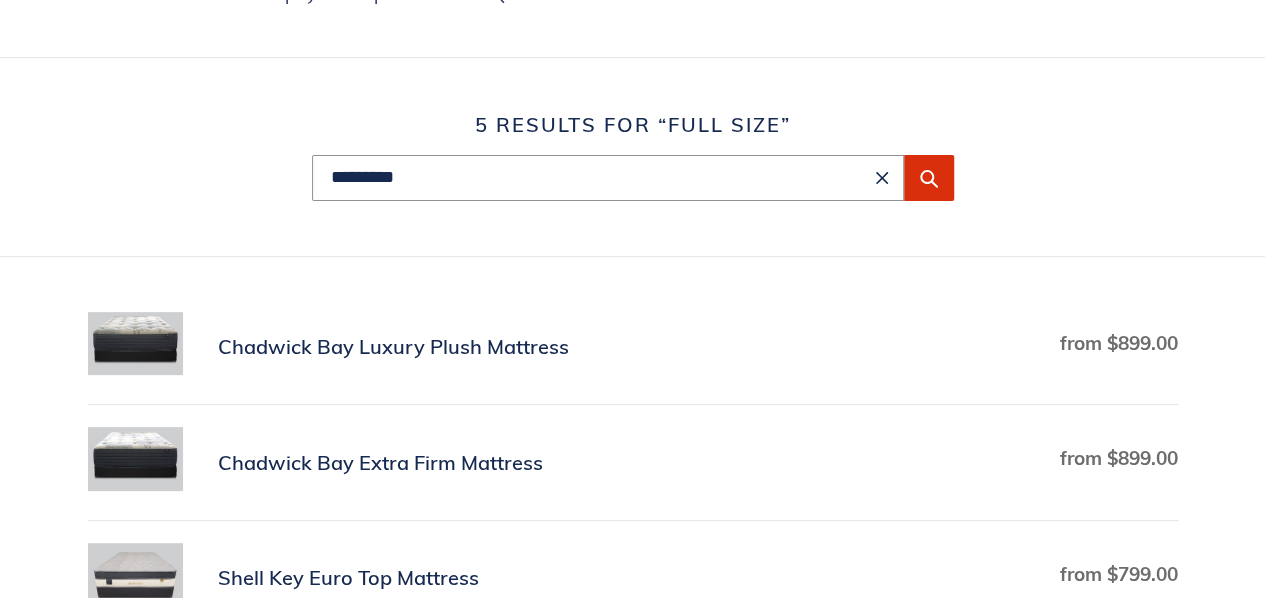 scroll, scrollTop: 133, scrollLeft: 0, axis: vertical 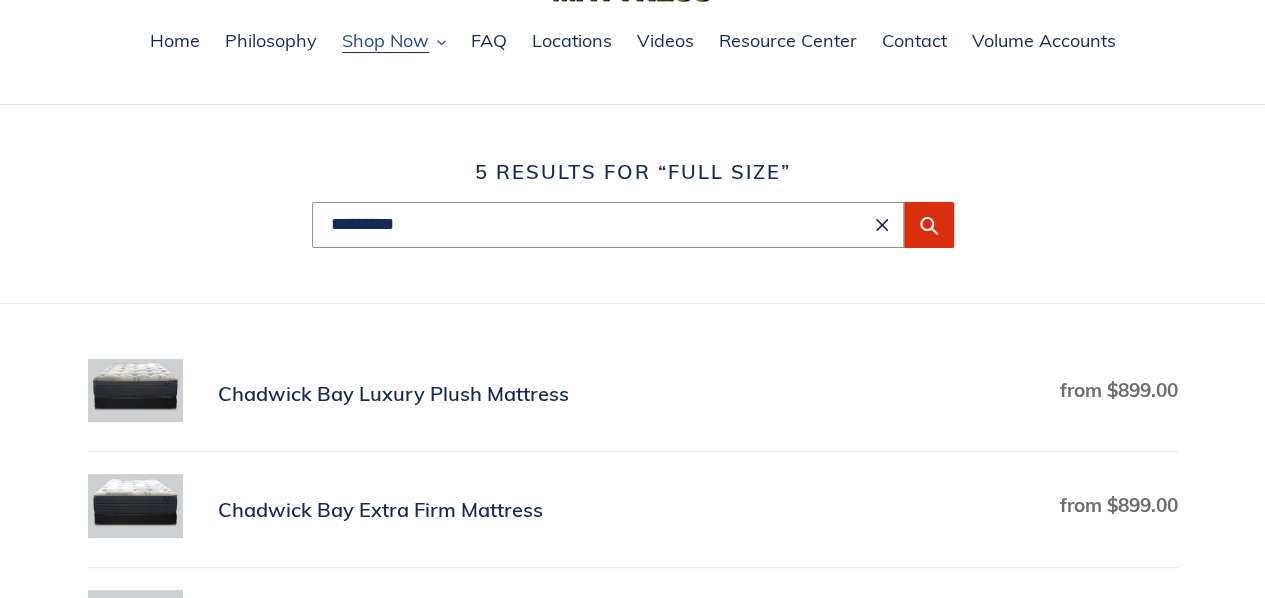 click on "Shop Now" at bounding box center [385, 41] 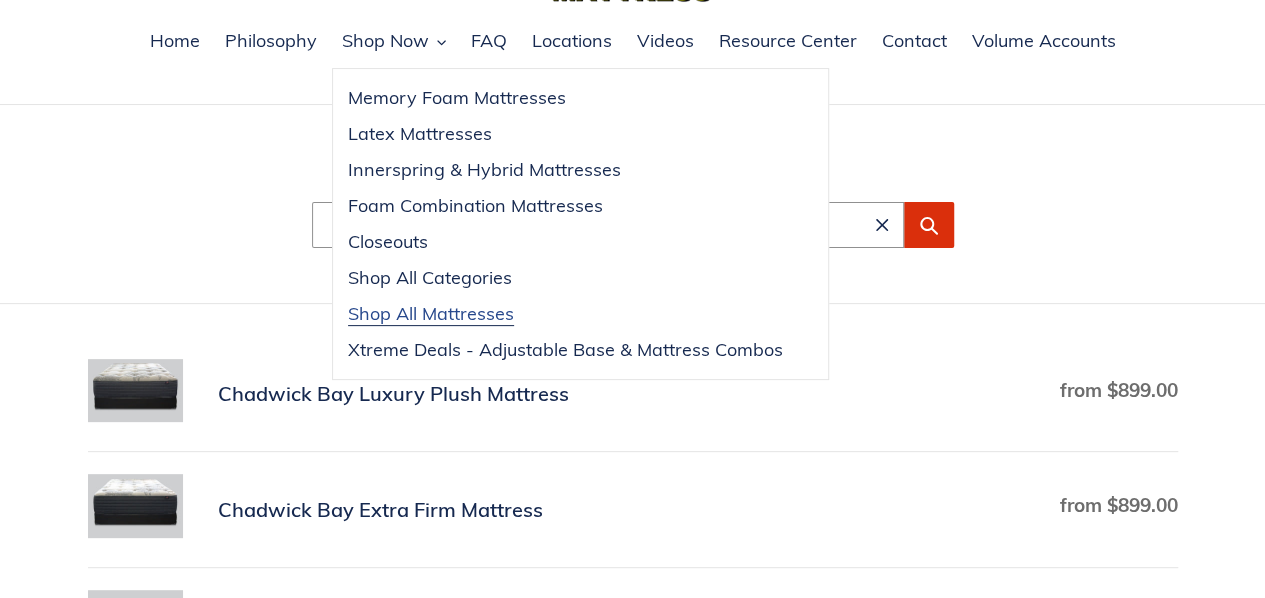 click on "Shop All Mattresses" at bounding box center [431, 314] 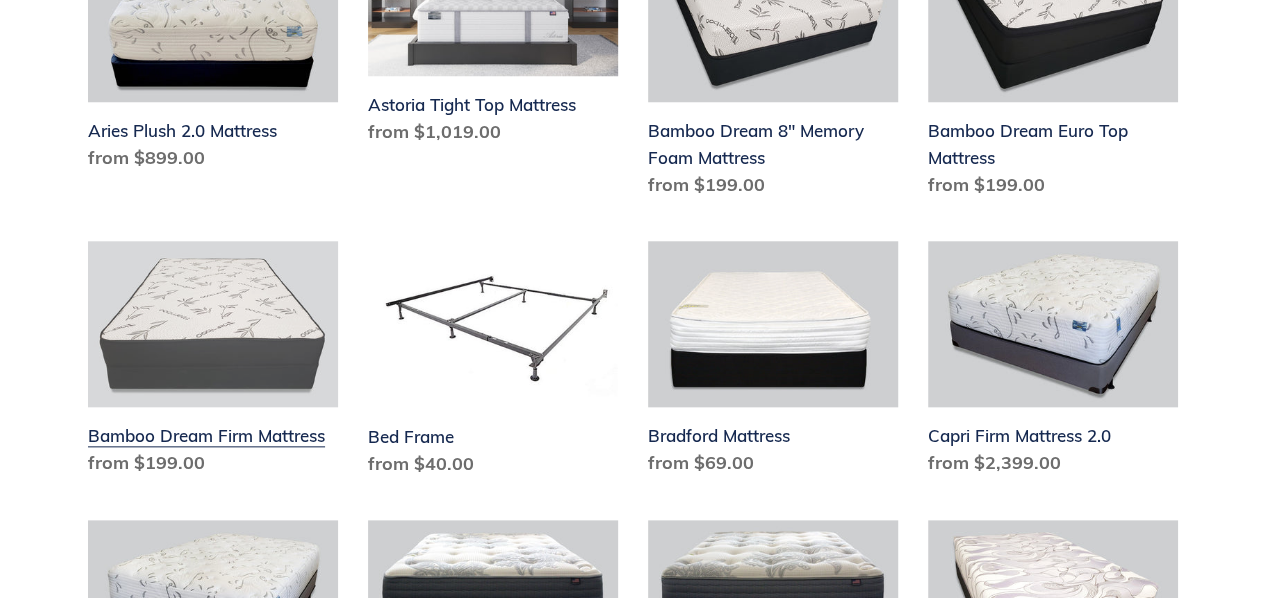scroll, scrollTop: 933, scrollLeft: 0, axis: vertical 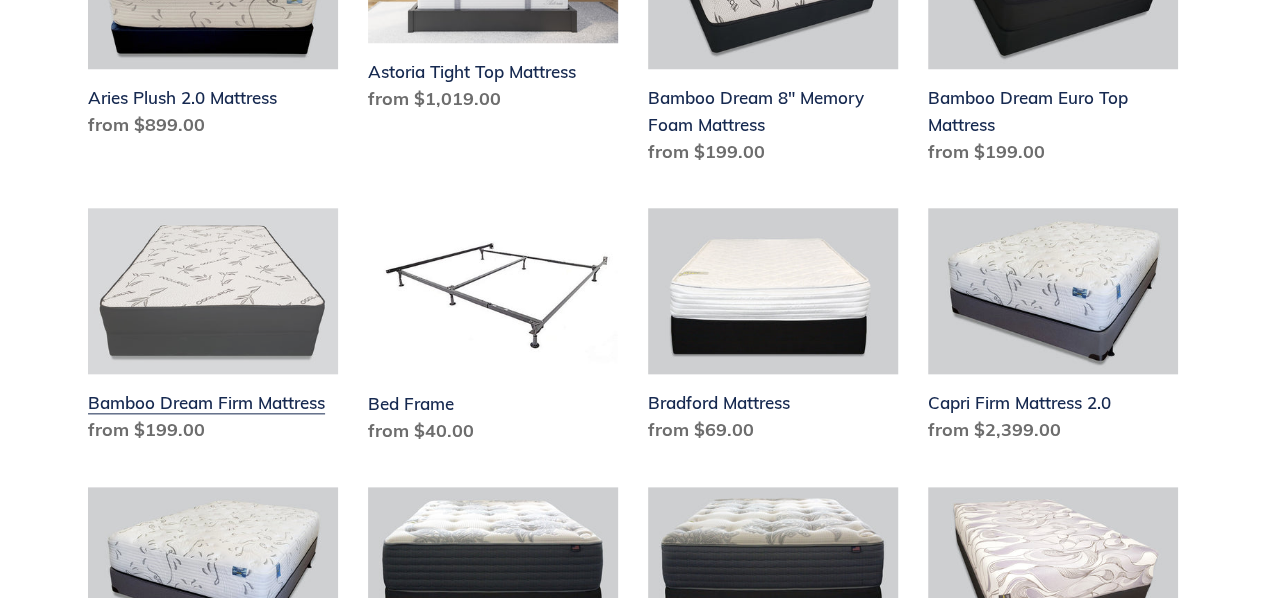 click on "Bamboo Dream Firm Mattress" at bounding box center (213, 330) 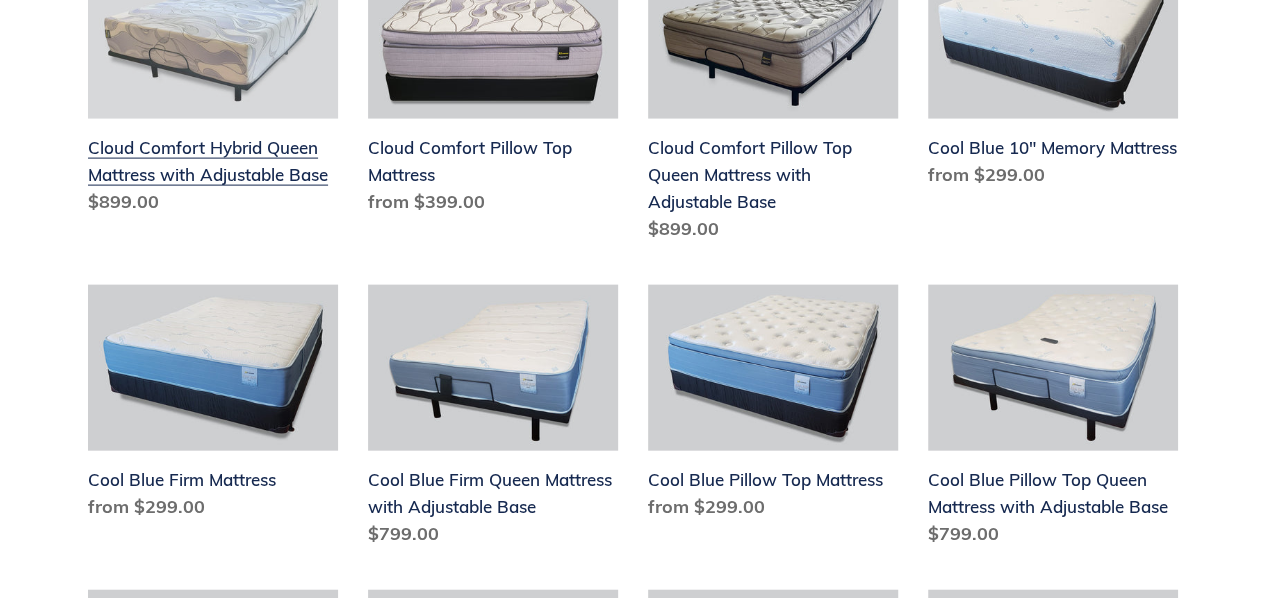scroll, scrollTop: 2133, scrollLeft: 0, axis: vertical 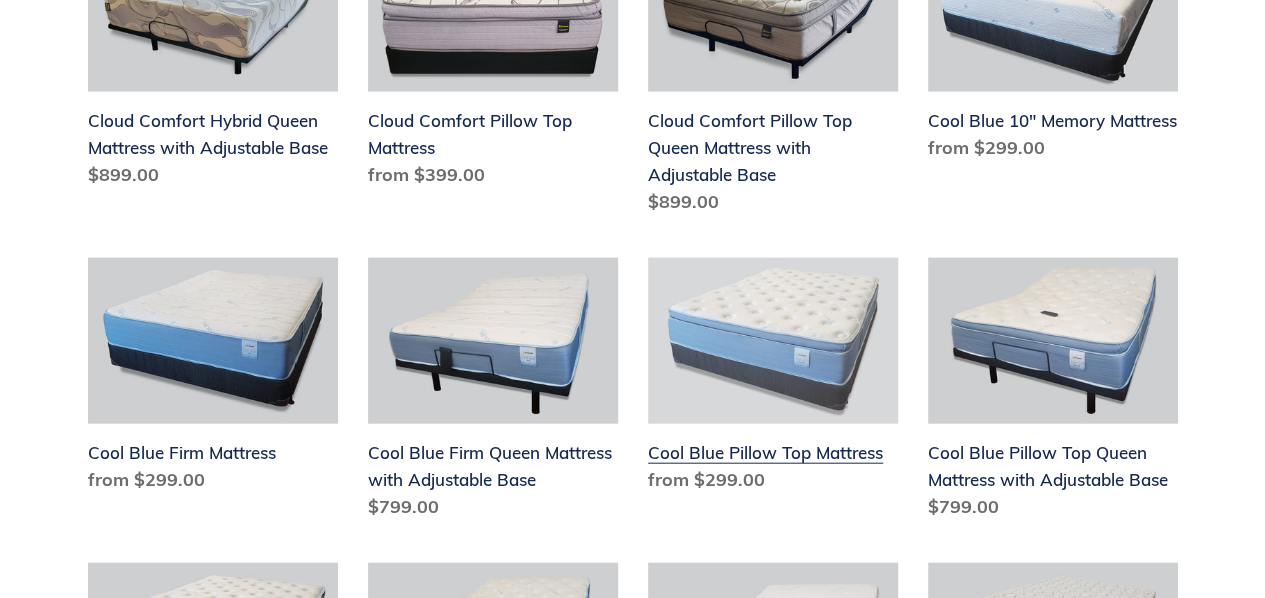 click on "Cool Blue Pillow Top Mattress" at bounding box center (773, 380) 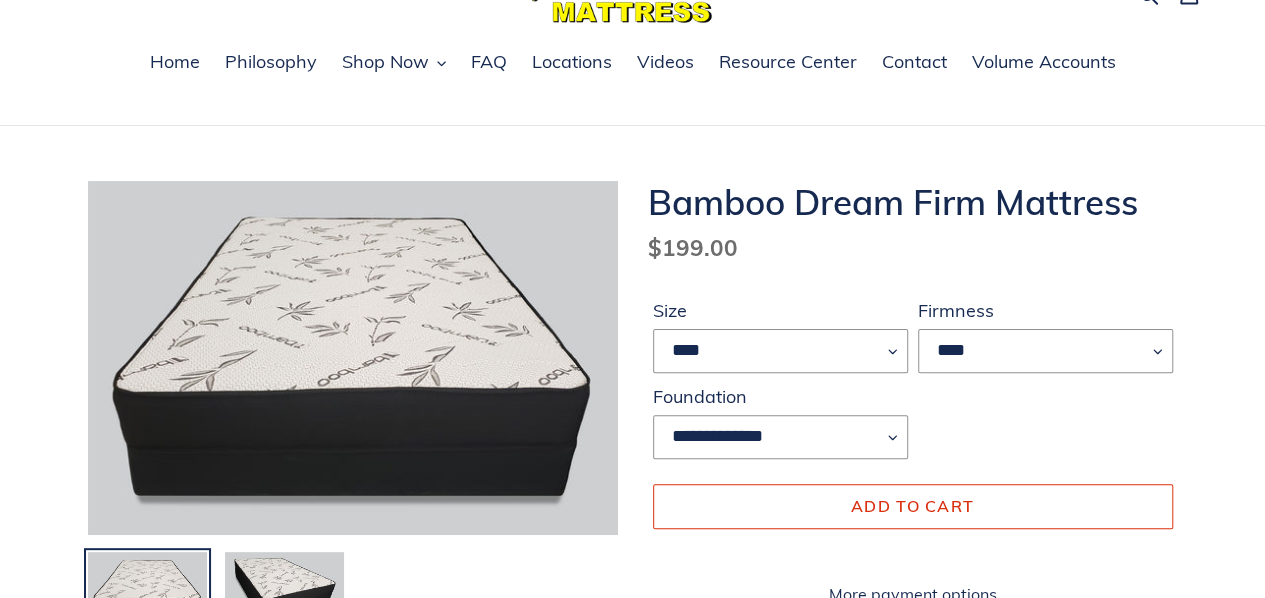 scroll, scrollTop: 266, scrollLeft: 0, axis: vertical 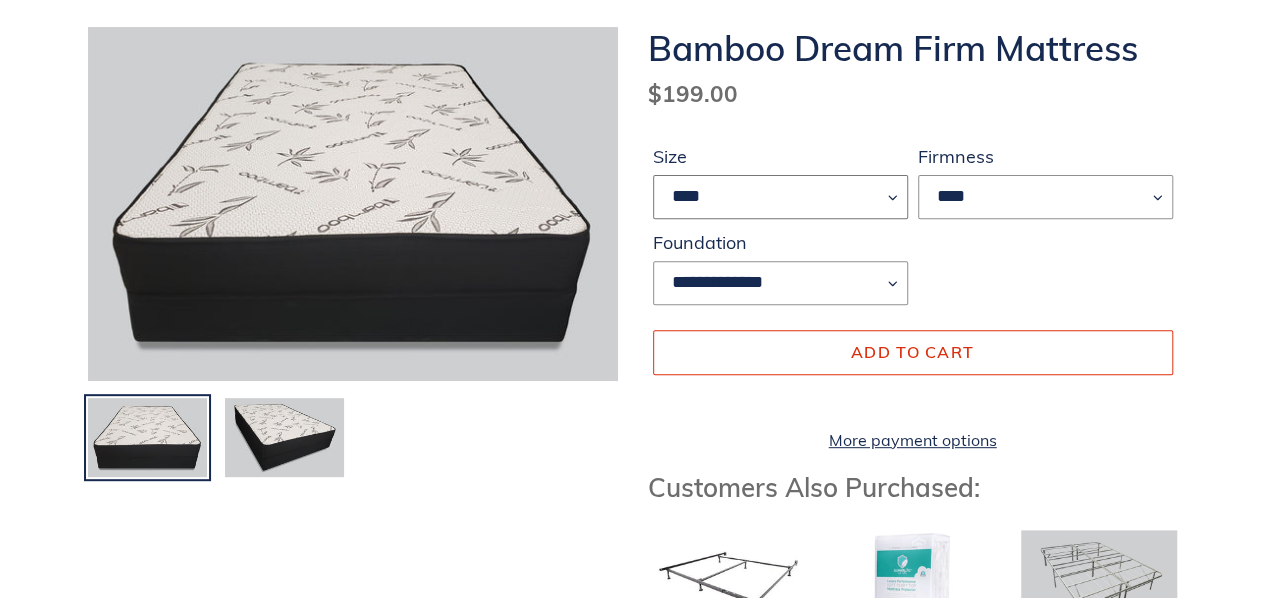 click on "**** ******* **** ***** ****" at bounding box center [780, 197] 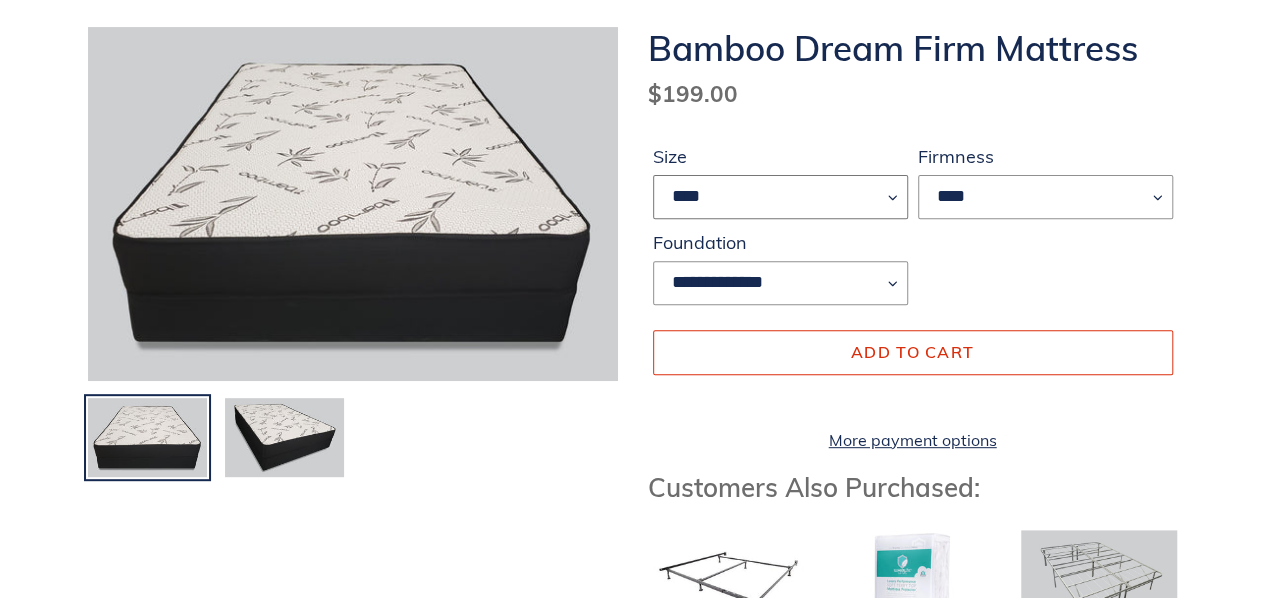 select on "****" 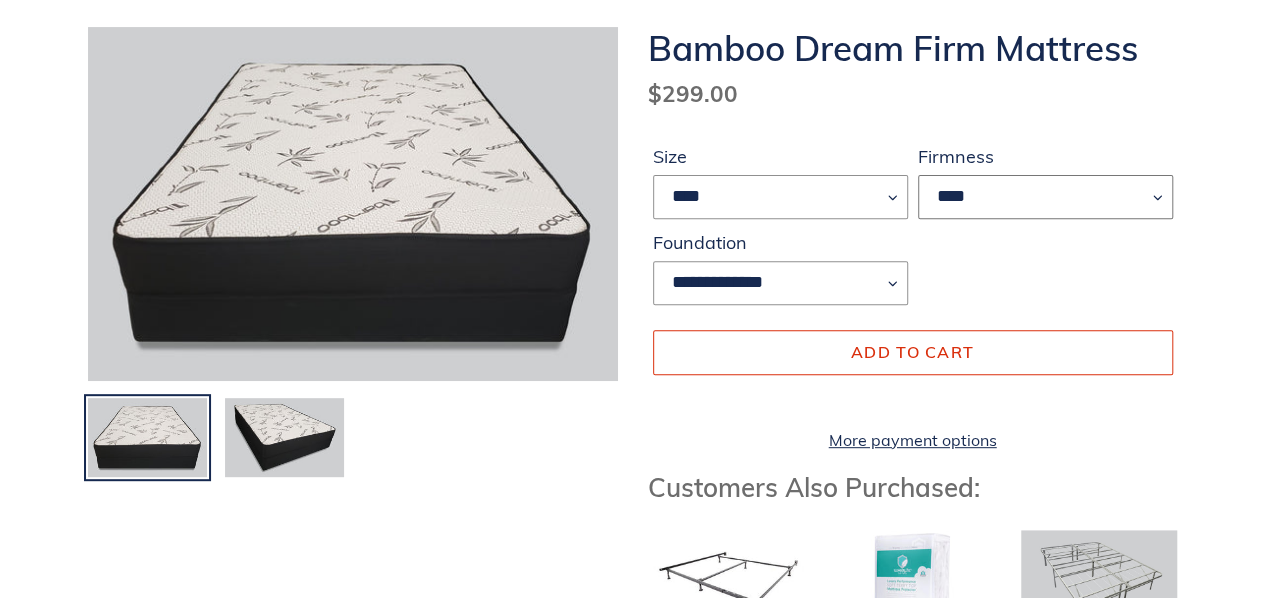 click on "****" at bounding box center (1045, 197) 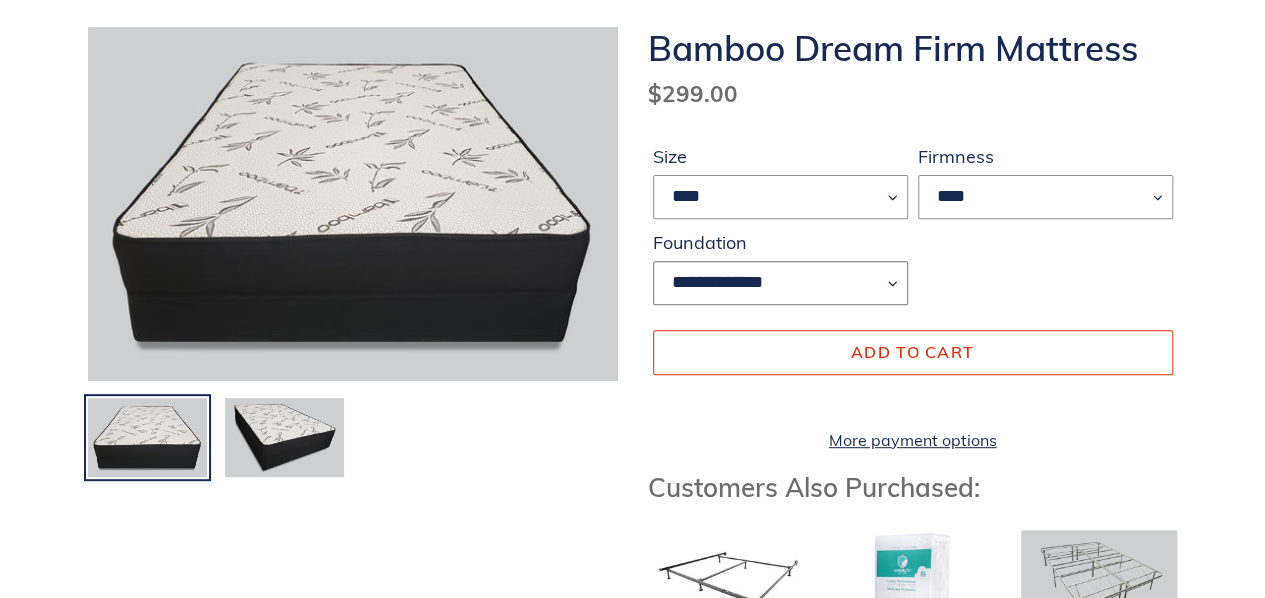 click on "**********" at bounding box center [780, 283] 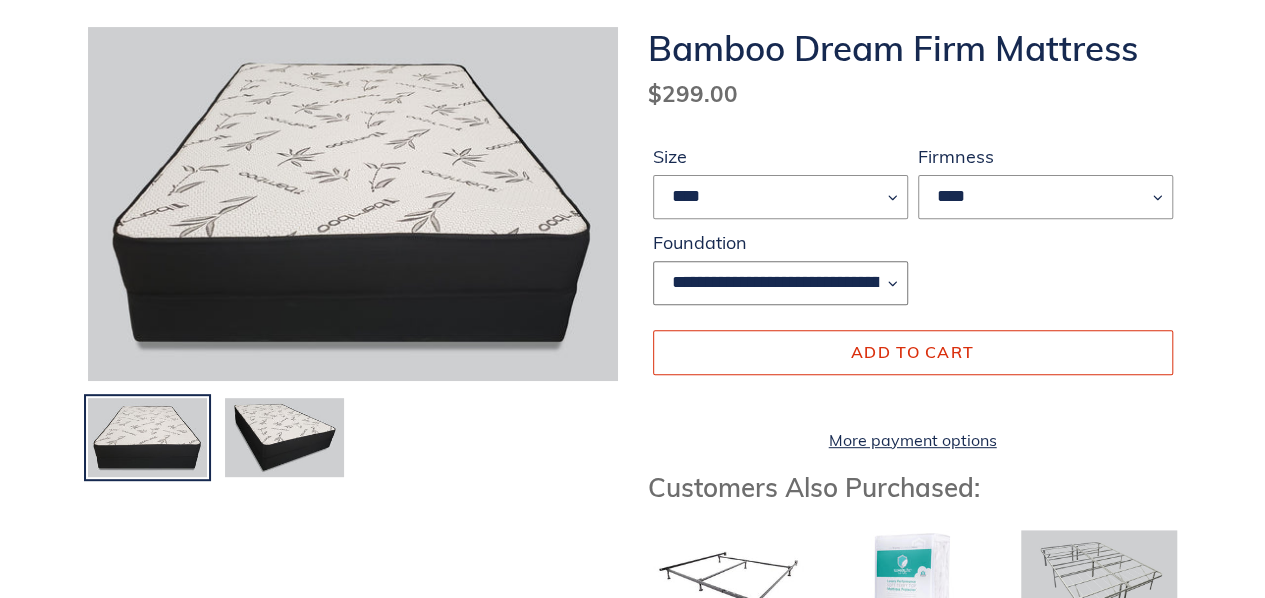 click on "**********" at bounding box center [780, 283] 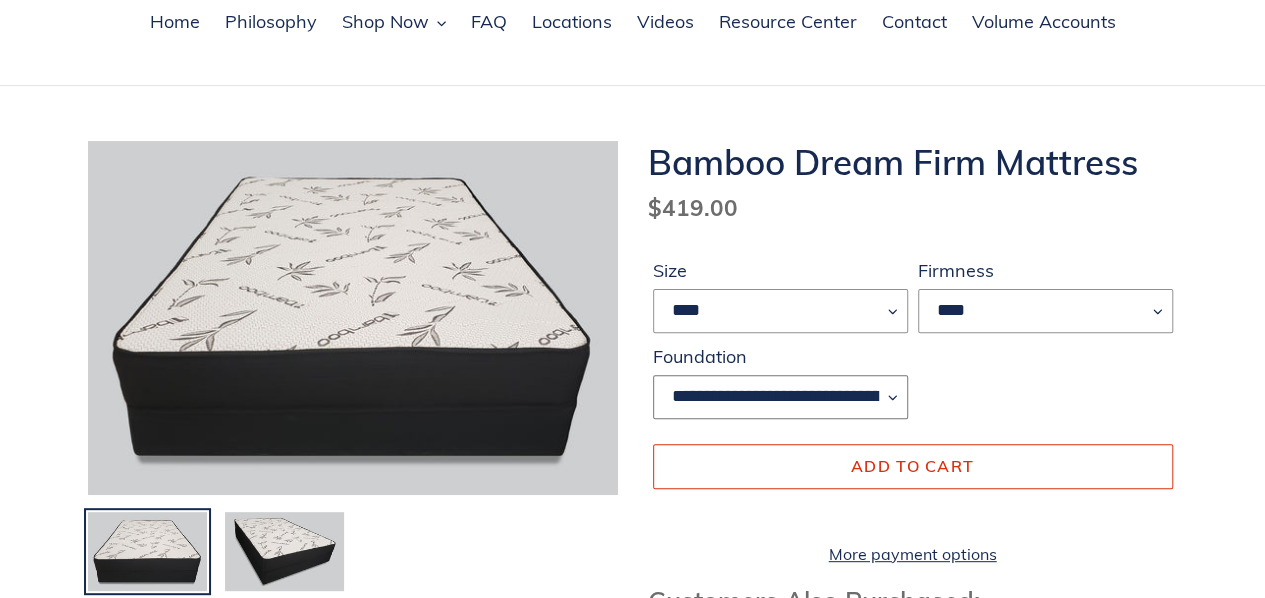 scroll, scrollTop: 133, scrollLeft: 0, axis: vertical 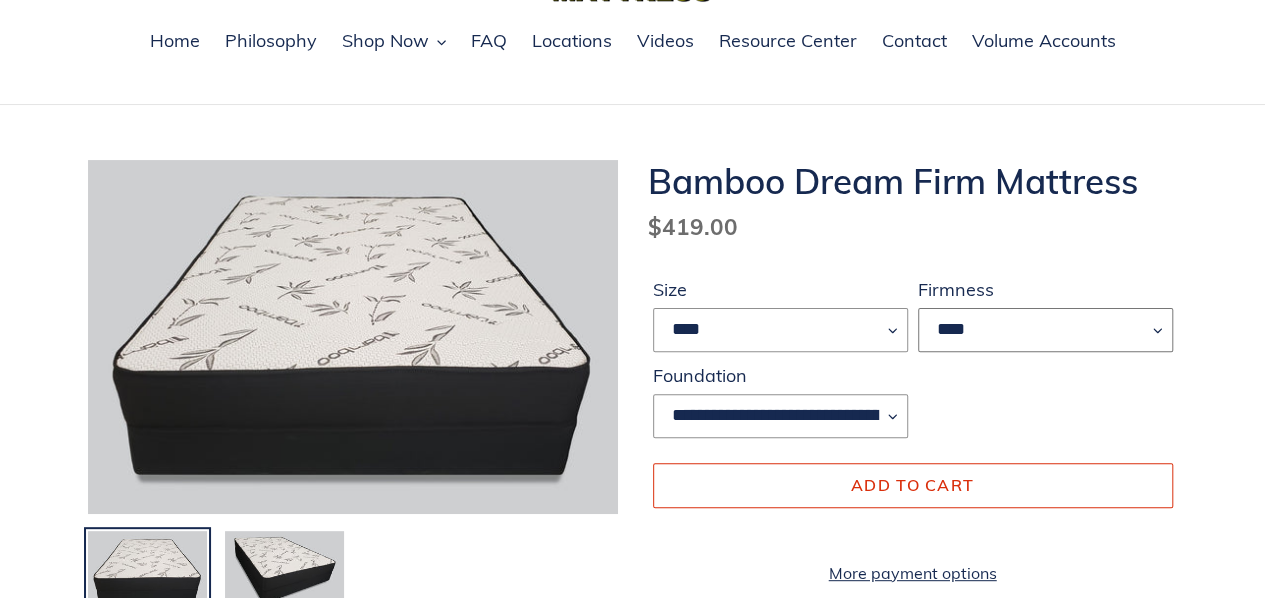 click on "****" at bounding box center (1045, 330) 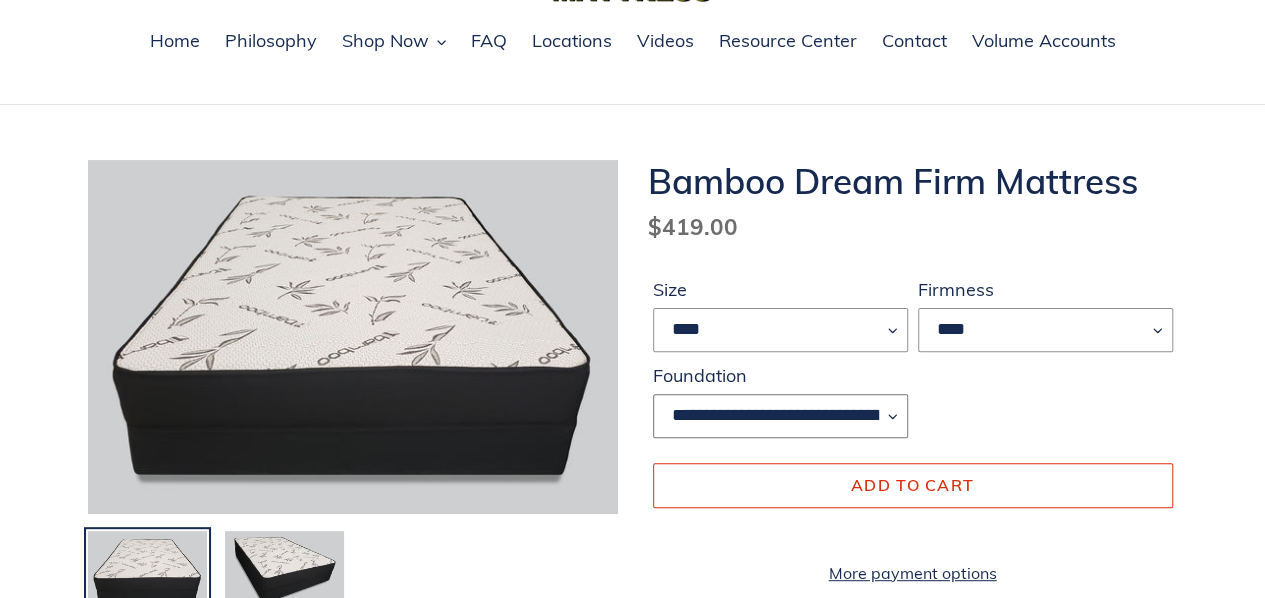 click on "**********" at bounding box center (780, 416) 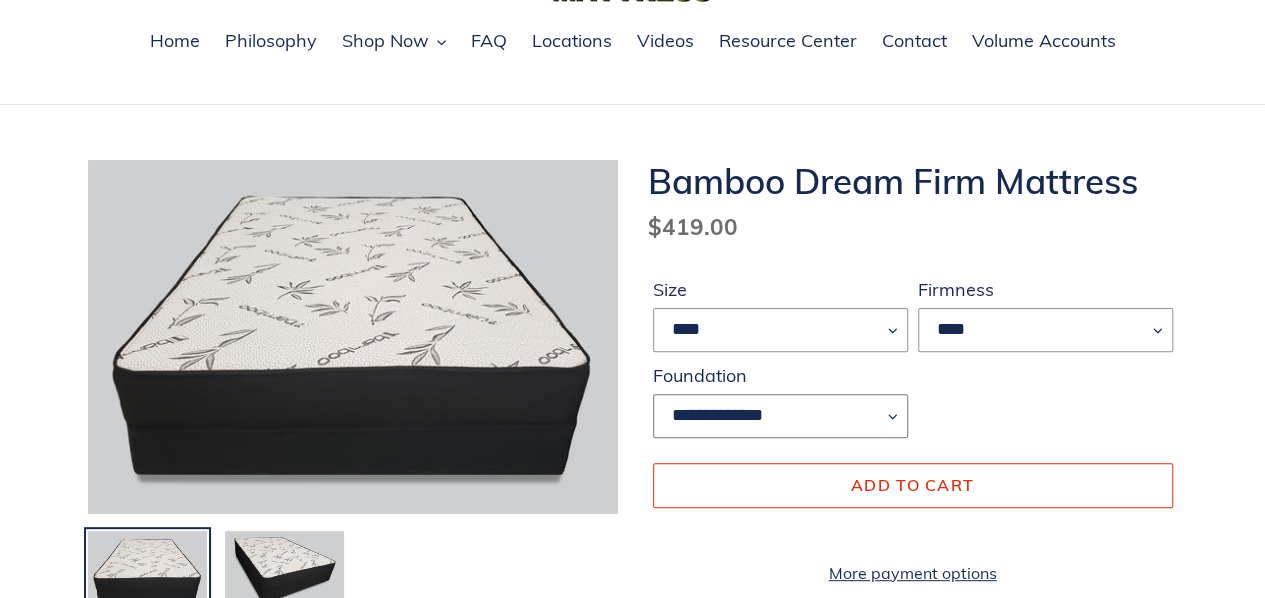 click on "**********" at bounding box center [780, 416] 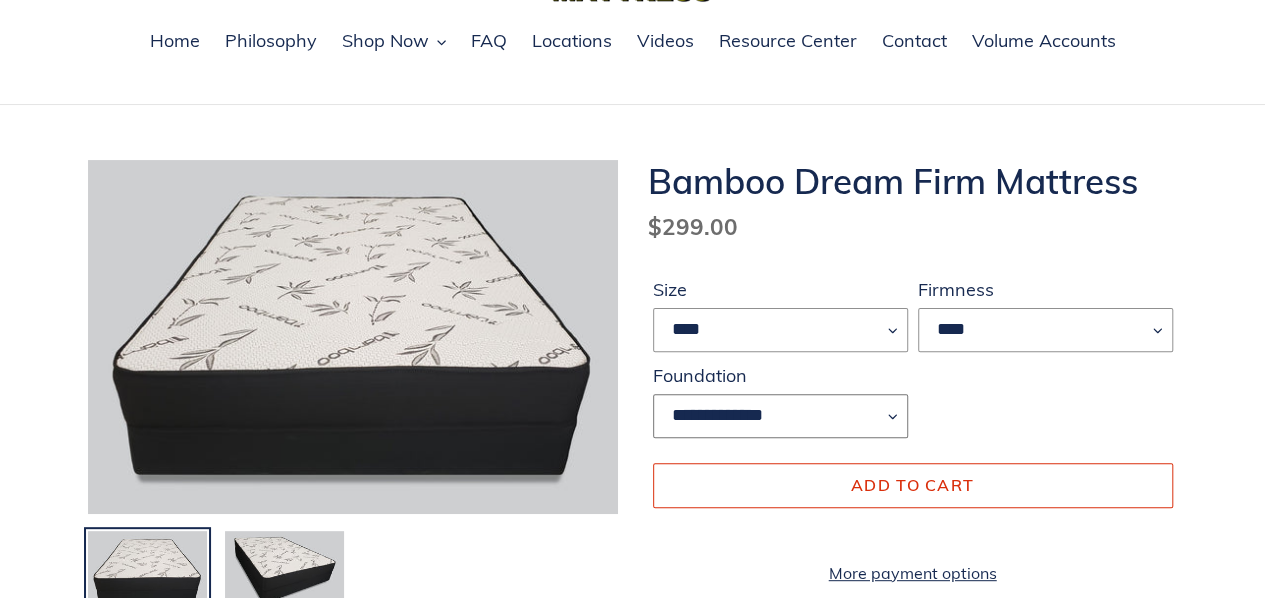 click on "**********" at bounding box center [780, 416] 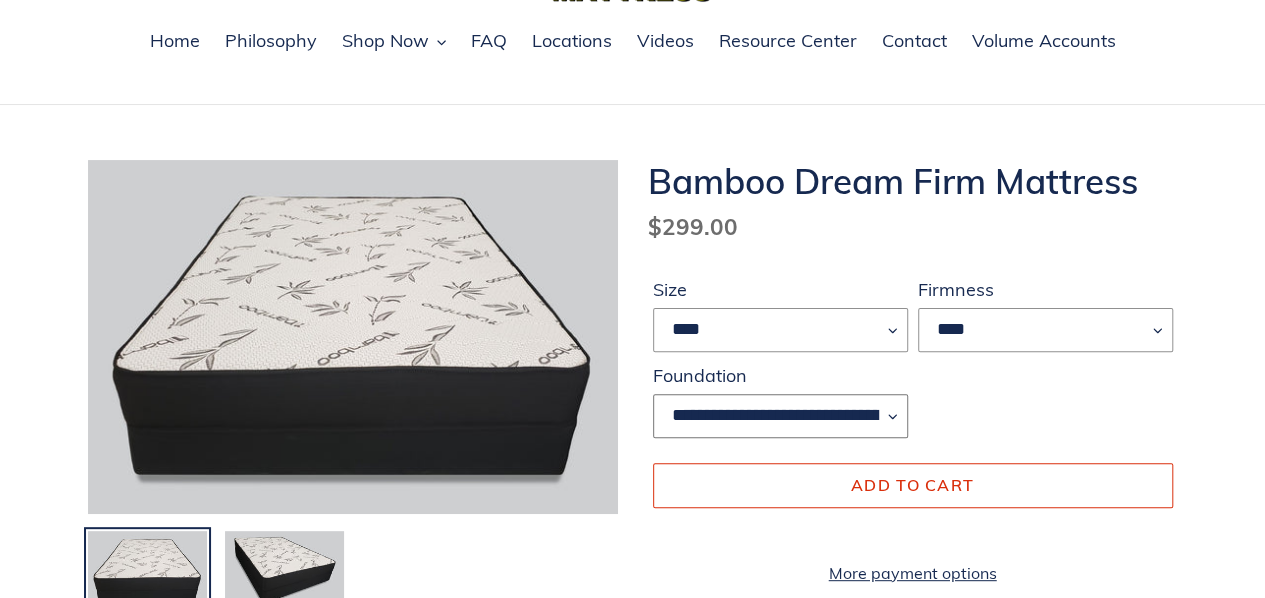 click on "**********" at bounding box center (780, 416) 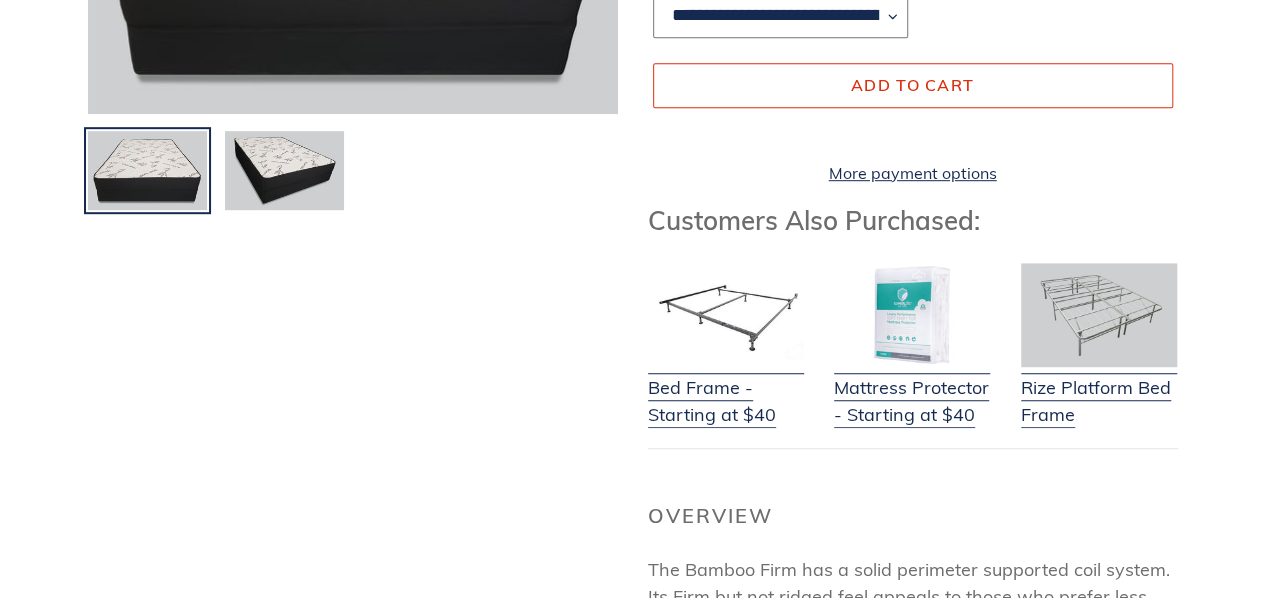 scroll, scrollTop: 266, scrollLeft: 0, axis: vertical 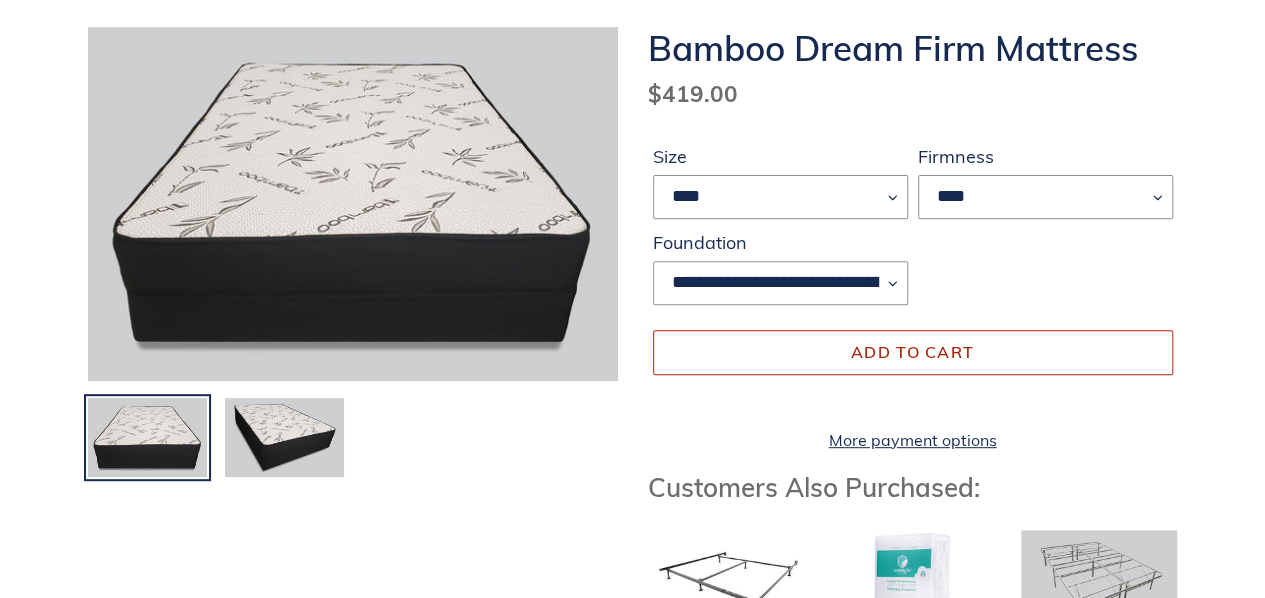 click on "Add to cart" at bounding box center (913, 352) 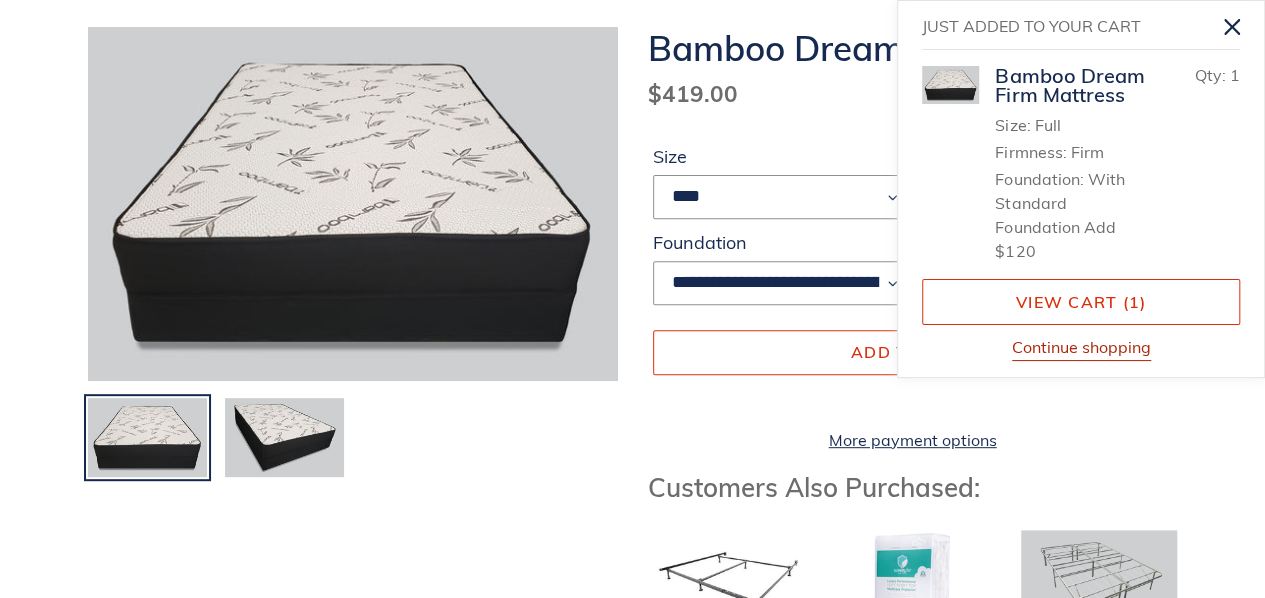 click on "Continue shopping" at bounding box center [1081, 348] 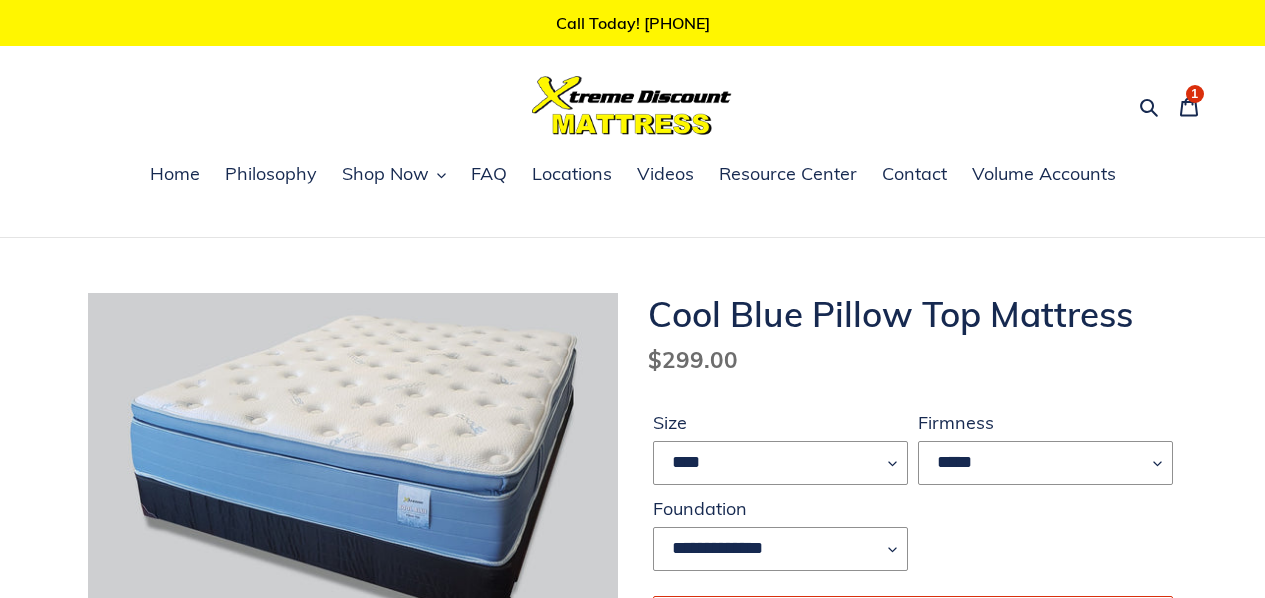 scroll, scrollTop: 0, scrollLeft: 0, axis: both 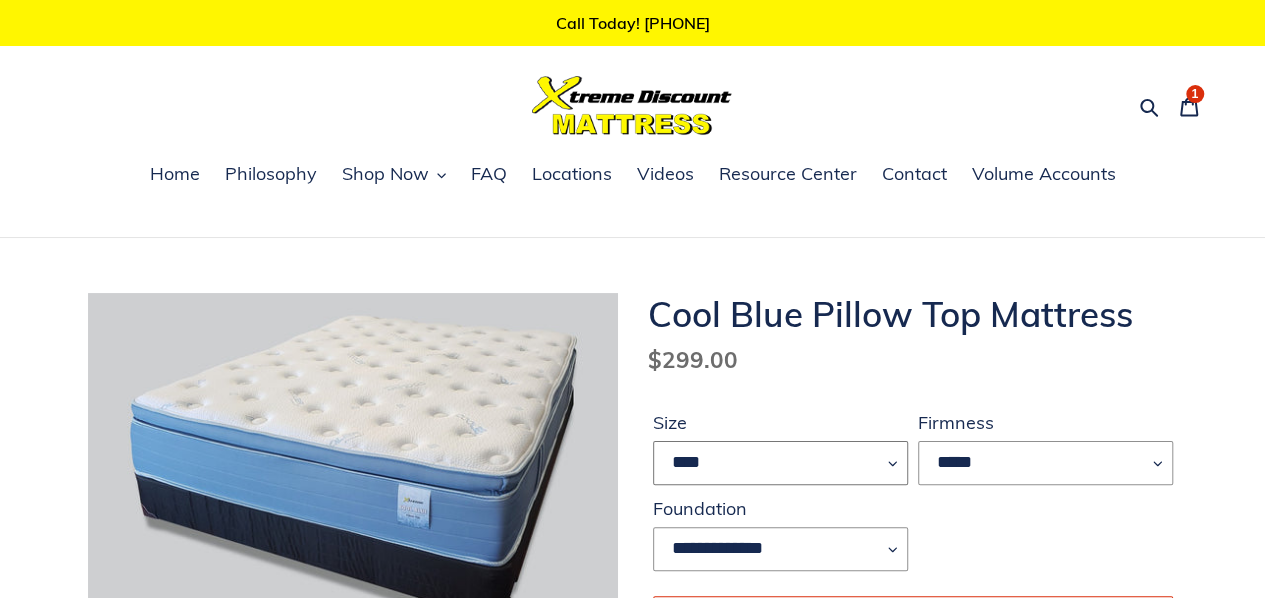 click on "**** ******* **** ***** ****" at bounding box center (780, 463) 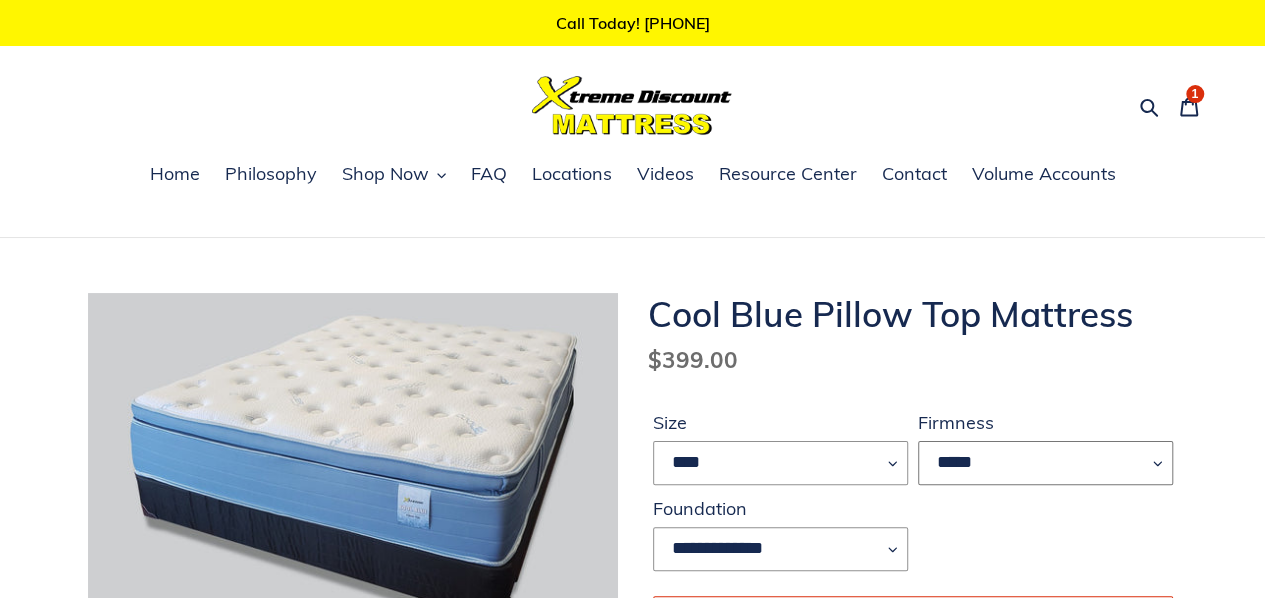 click on "*****" at bounding box center (1045, 463) 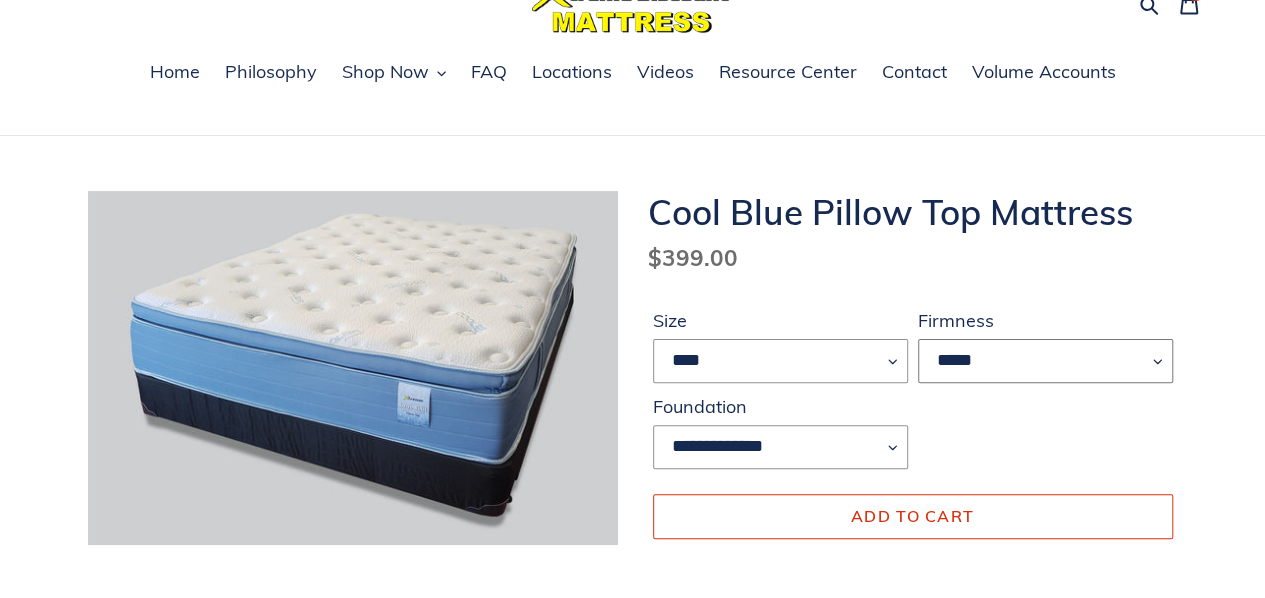 scroll, scrollTop: 133, scrollLeft: 0, axis: vertical 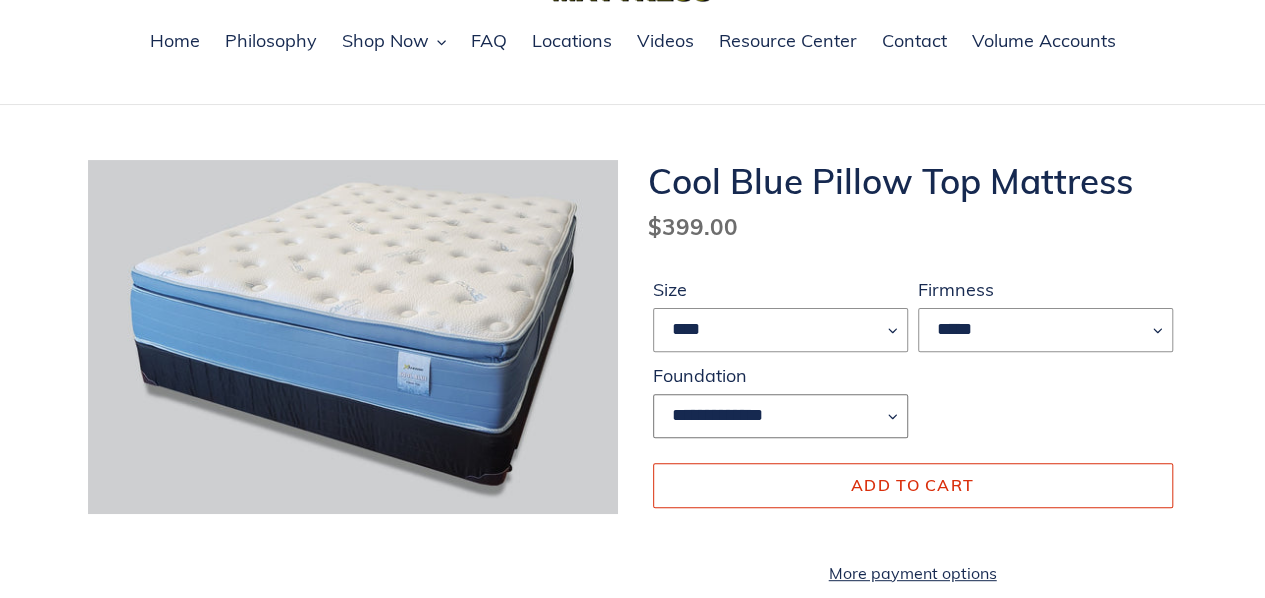 click on "**********" at bounding box center (780, 416) 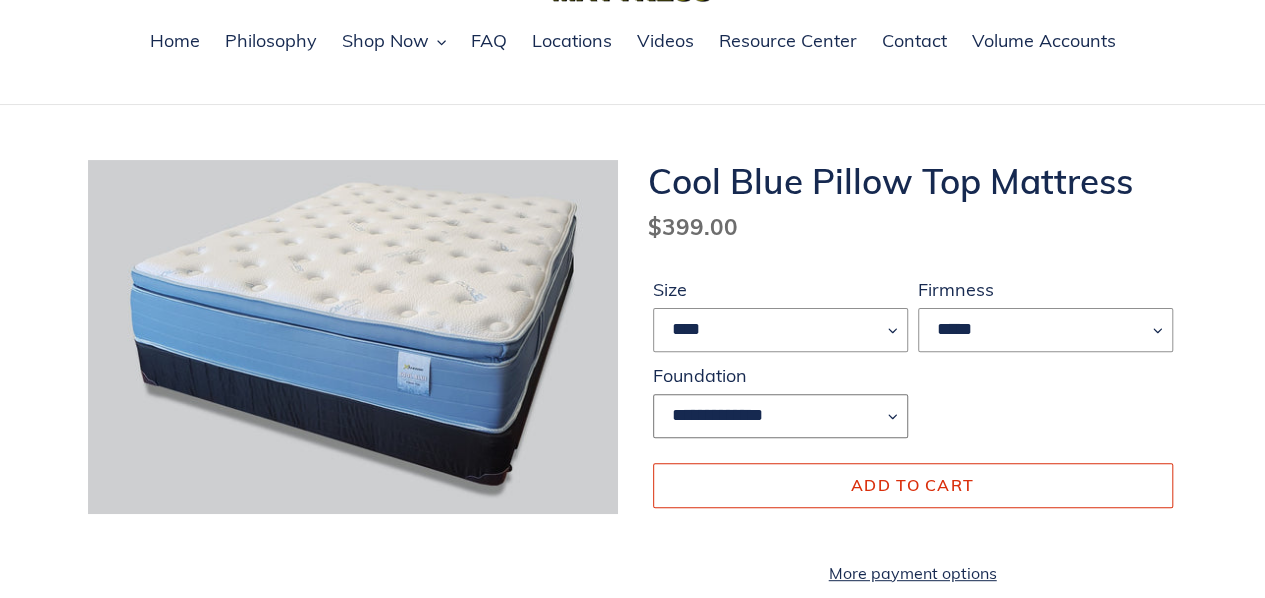 select on "**********" 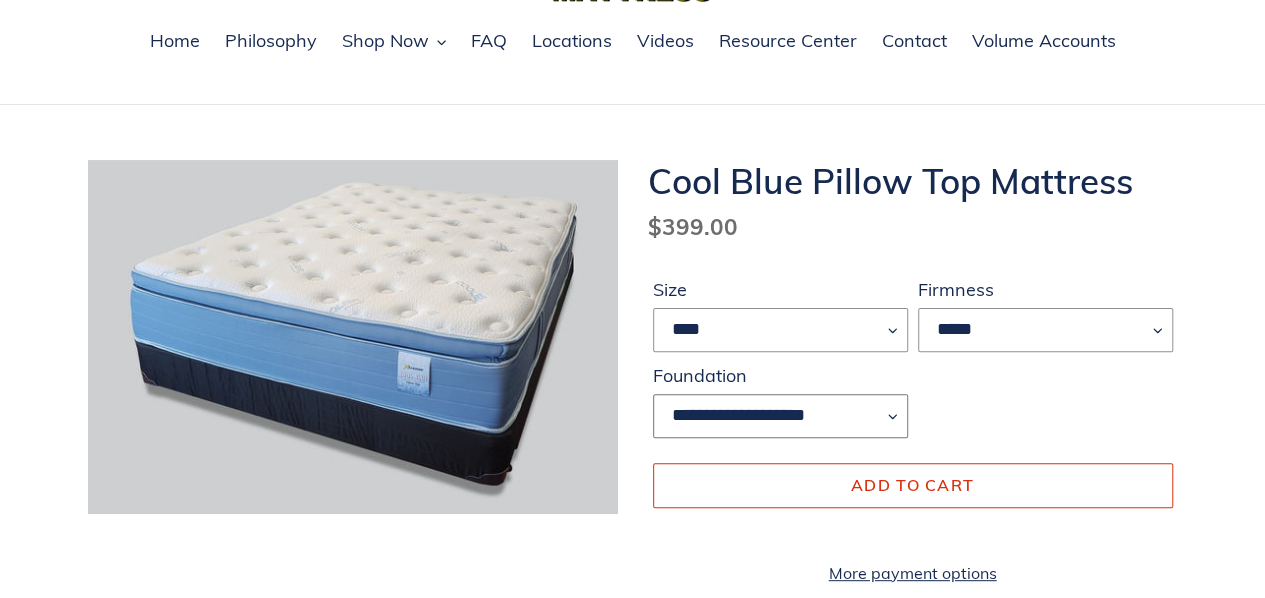 click on "**********" at bounding box center [780, 416] 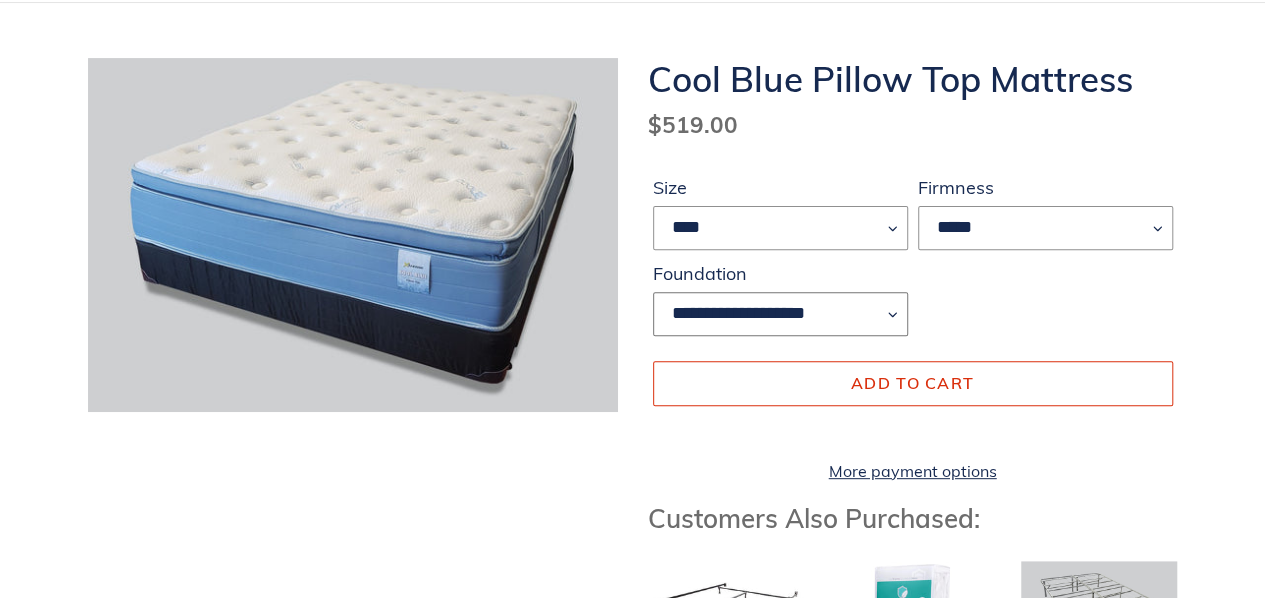 scroll, scrollTop: 266, scrollLeft: 0, axis: vertical 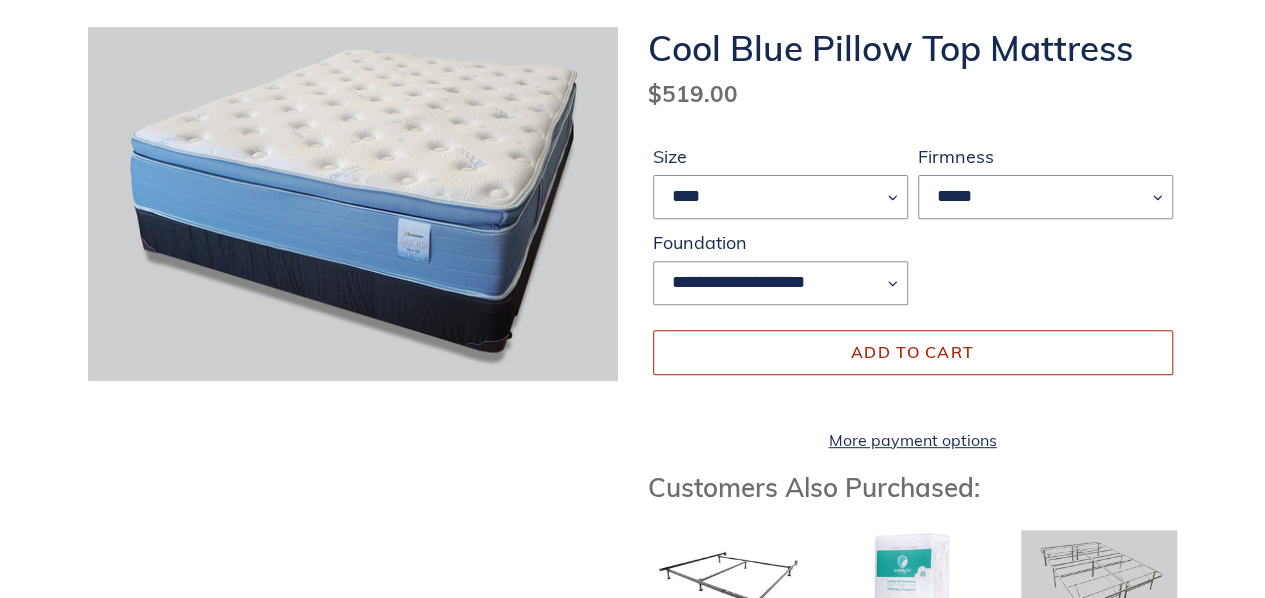 click on "Add to cart" at bounding box center (912, 352) 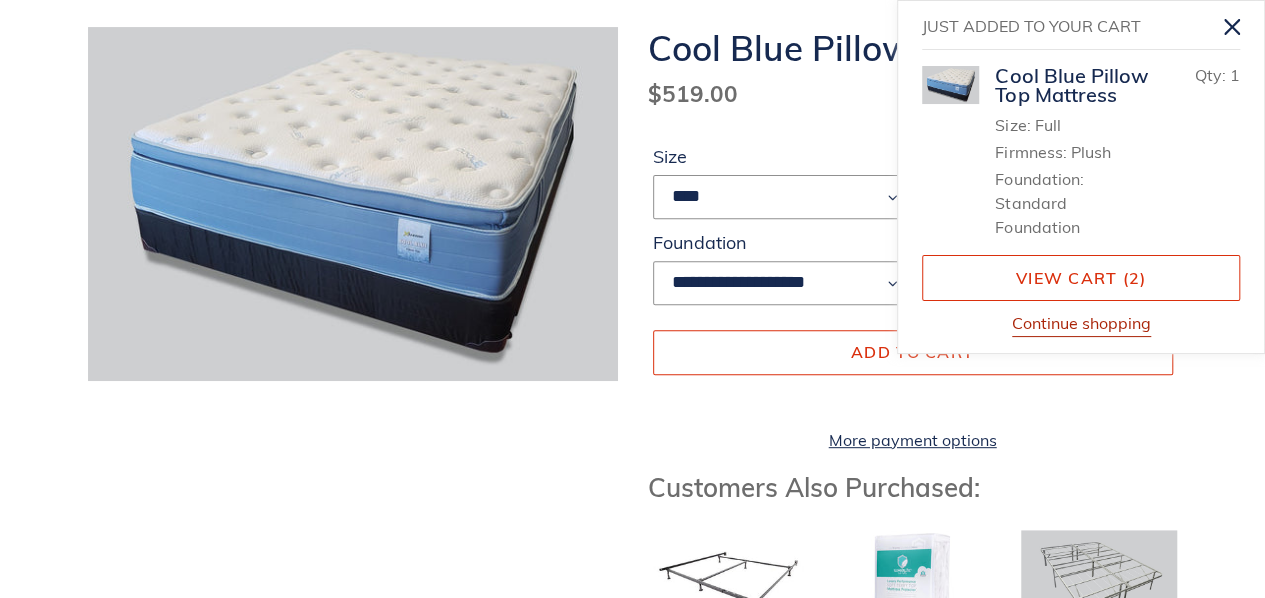 click on "Continue shopping" at bounding box center (1081, 324) 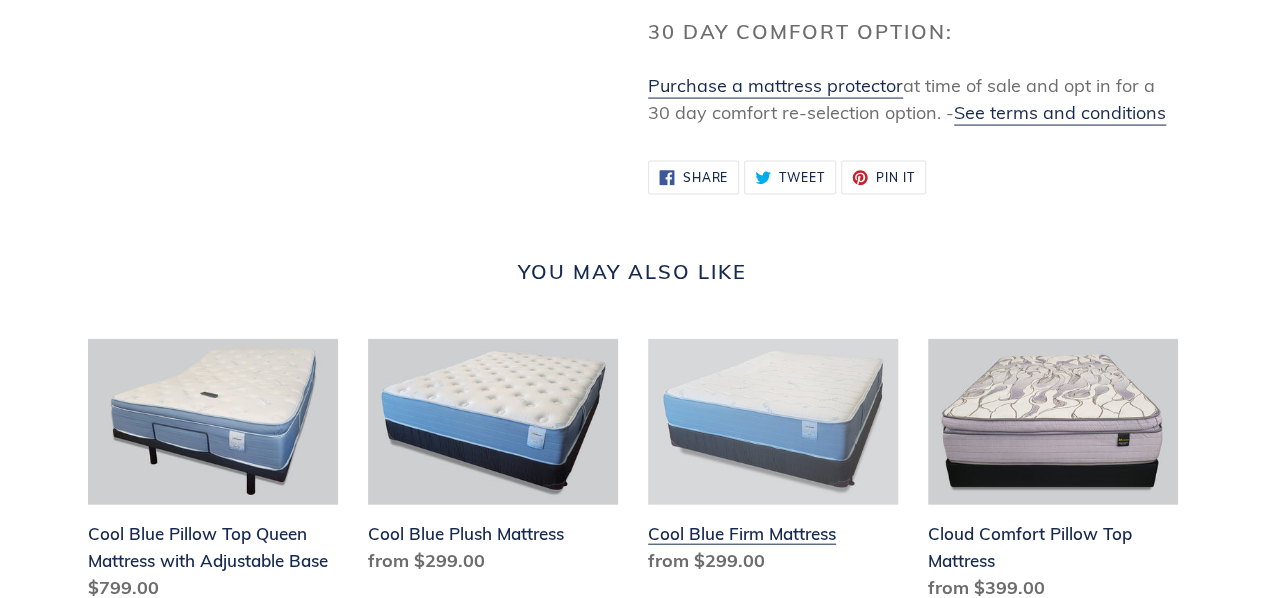 scroll, scrollTop: 2266, scrollLeft: 0, axis: vertical 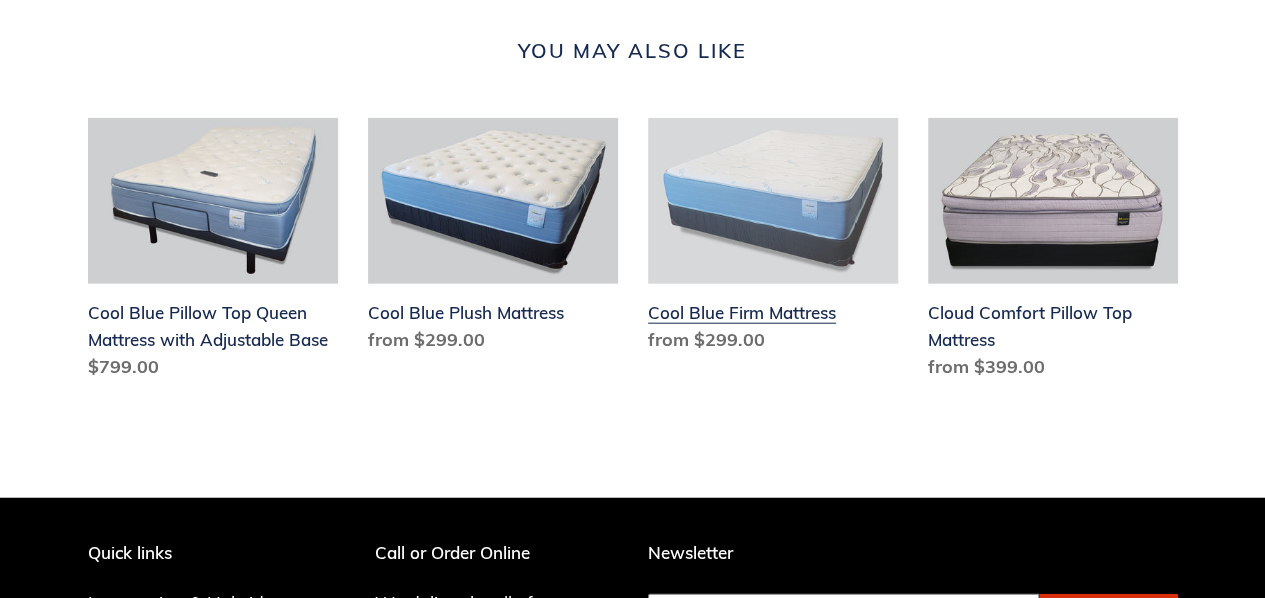 click on "Cool Blue Firm Mattress" at bounding box center (773, 240) 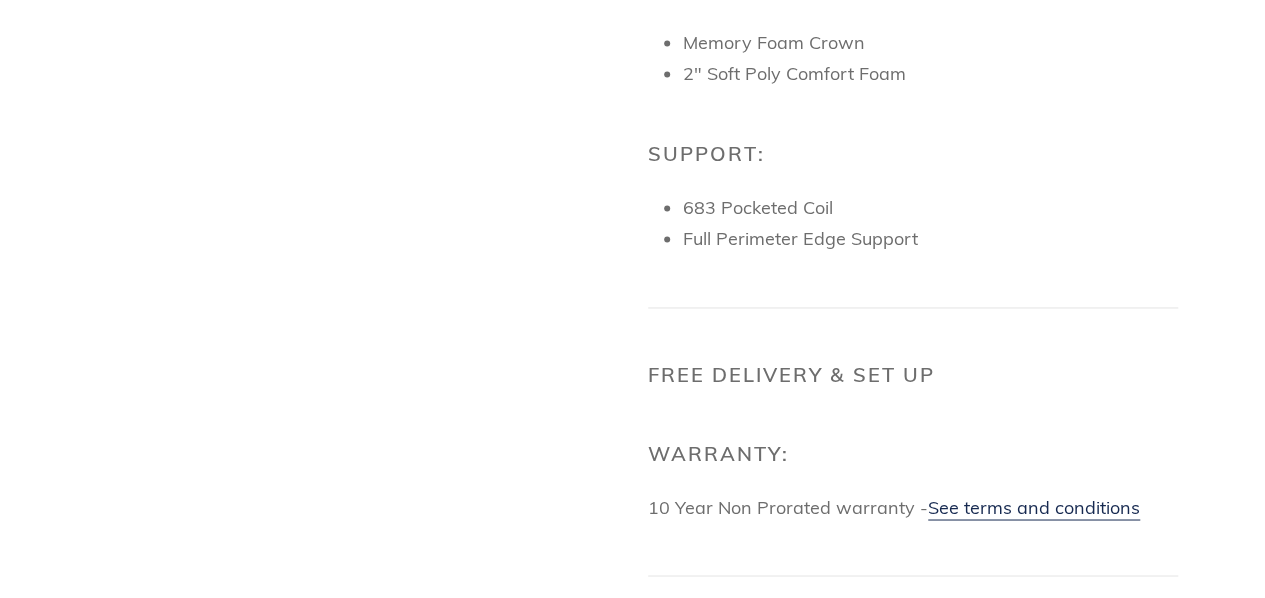 scroll, scrollTop: 1466, scrollLeft: 0, axis: vertical 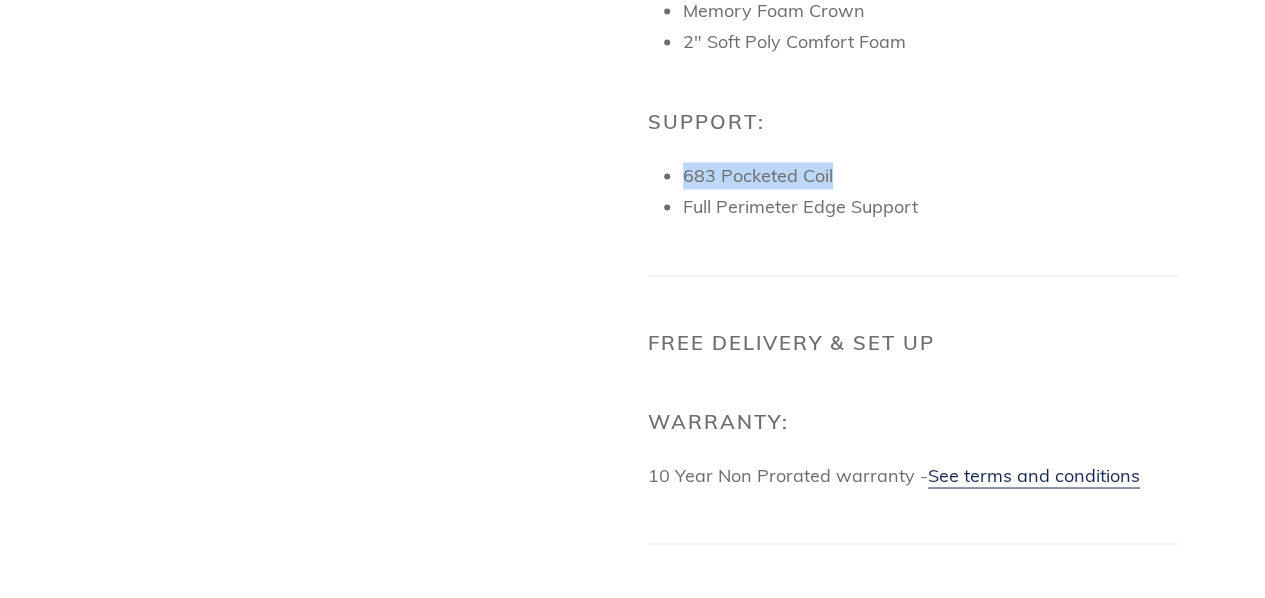 drag, startPoint x: 686, startPoint y: 192, endPoint x: 845, endPoint y: 196, distance: 159.05031 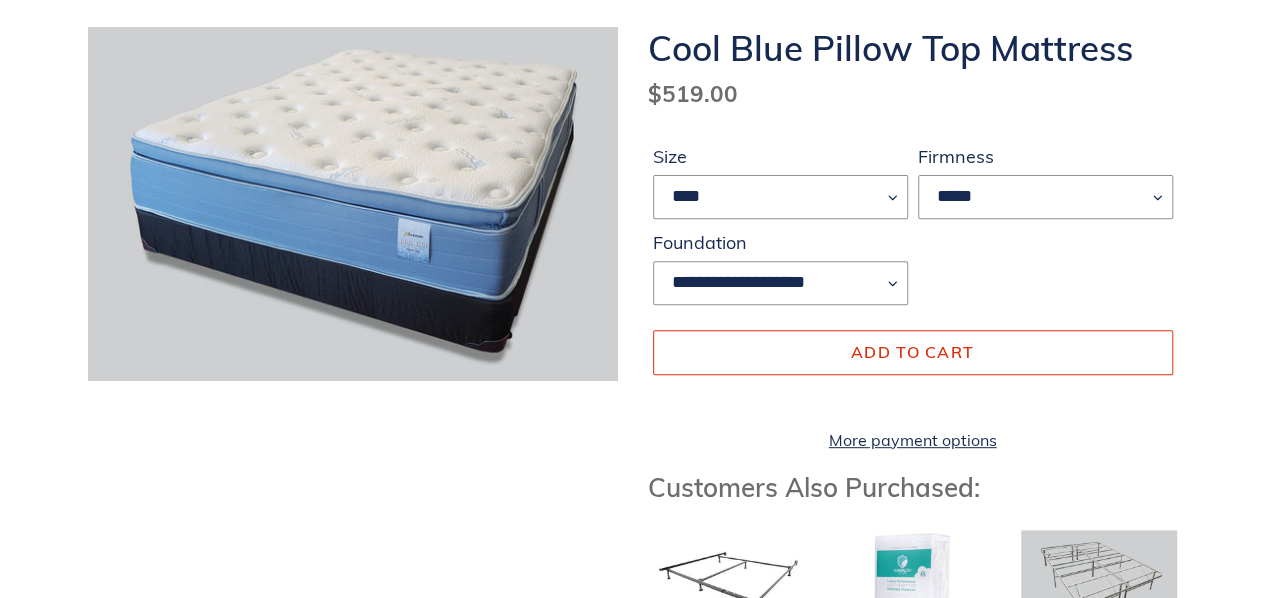 scroll, scrollTop: 0, scrollLeft: 0, axis: both 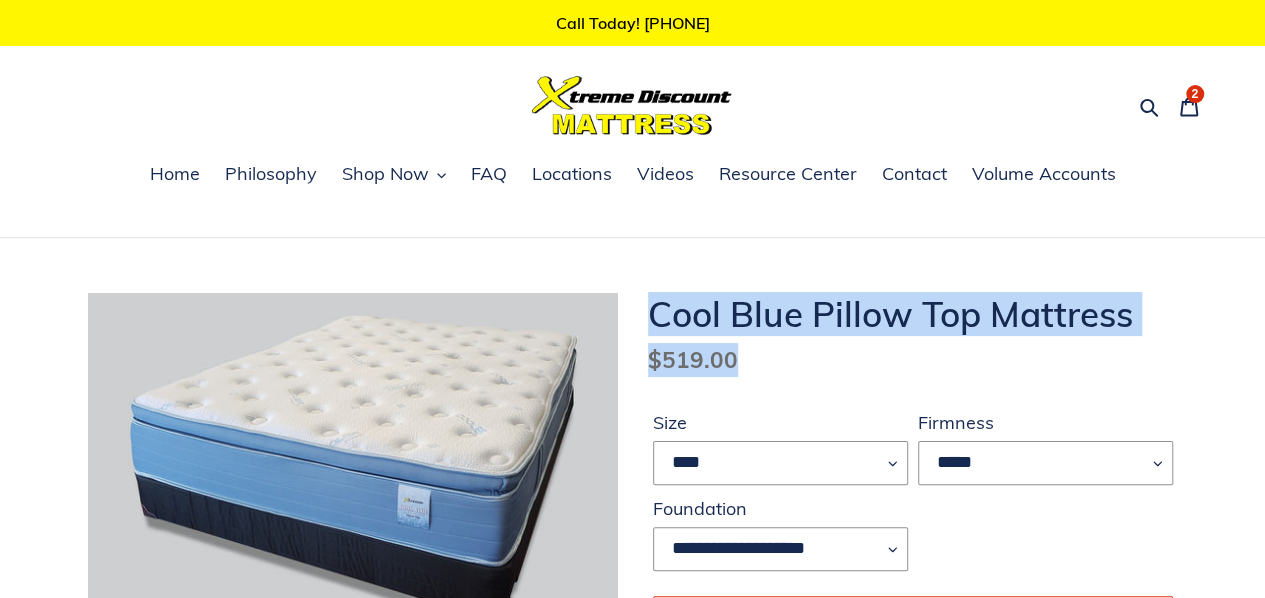 drag, startPoint x: 654, startPoint y: 309, endPoint x: 750, endPoint y: 351, distance: 104.78549 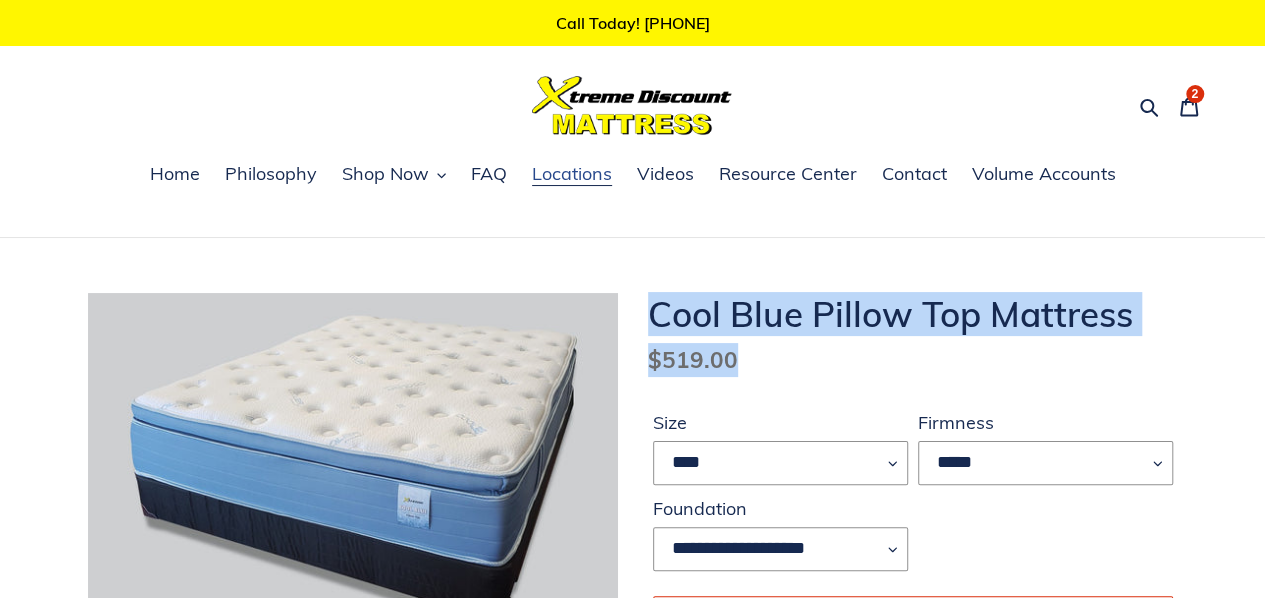 click on "Locations" at bounding box center (572, 174) 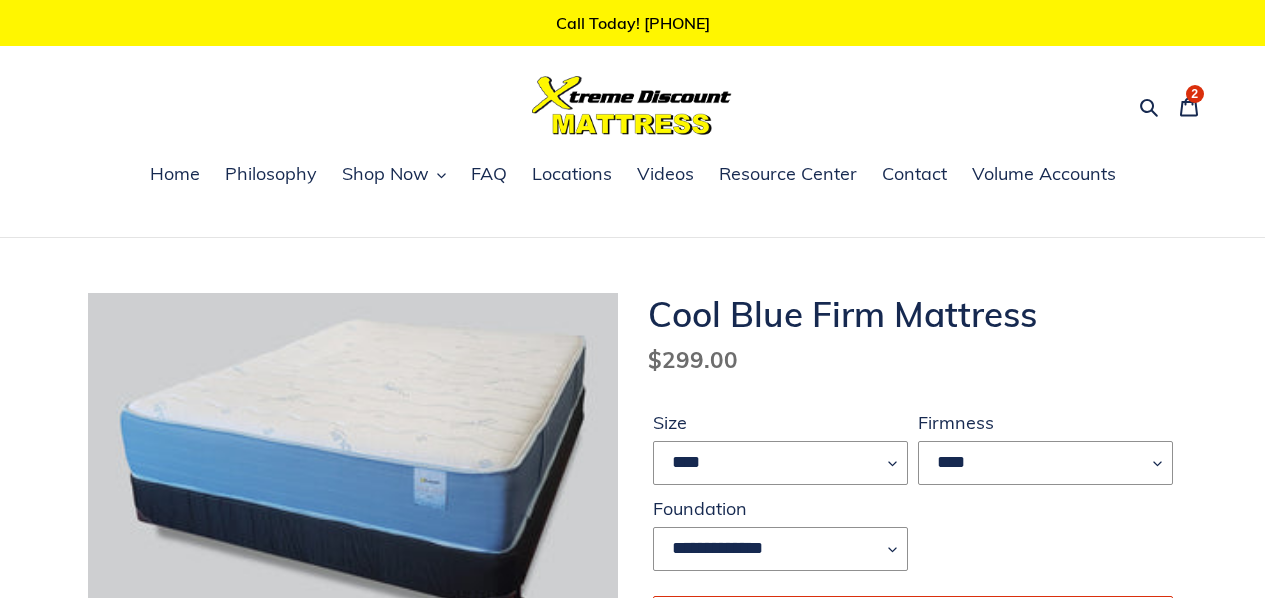scroll, scrollTop: 0, scrollLeft: 0, axis: both 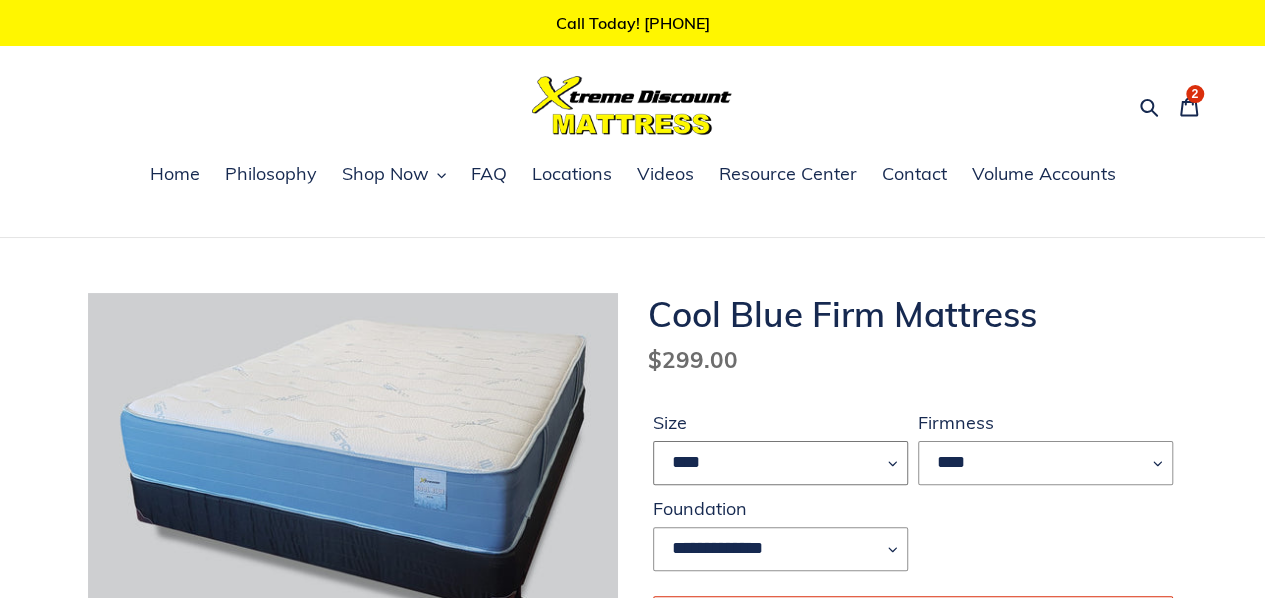 click on "**** ******* **** ***** ****" at bounding box center (780, 463) 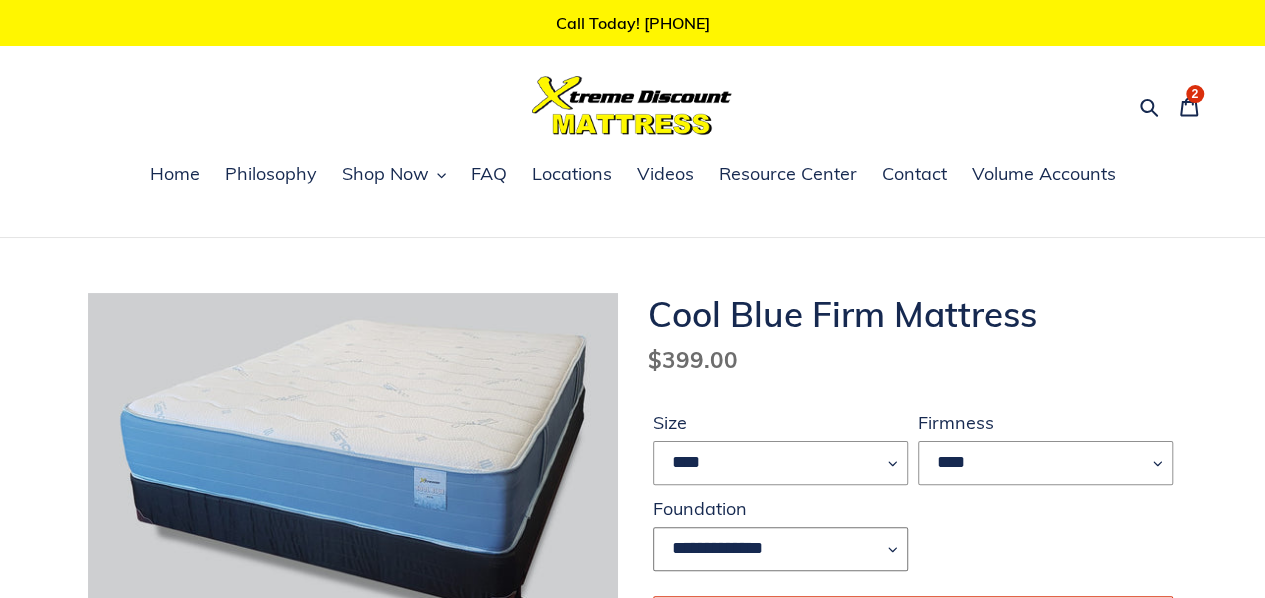 click on "**********" at bounding box center (780, 549) 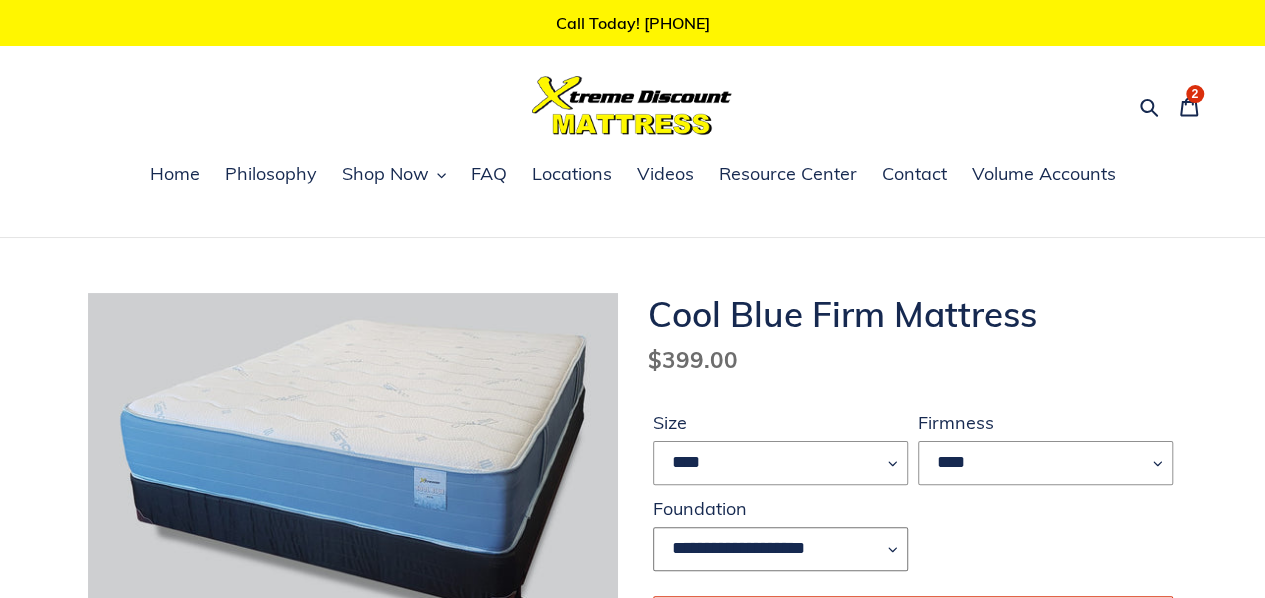 click on "**********" at bounding box center [780, 549] 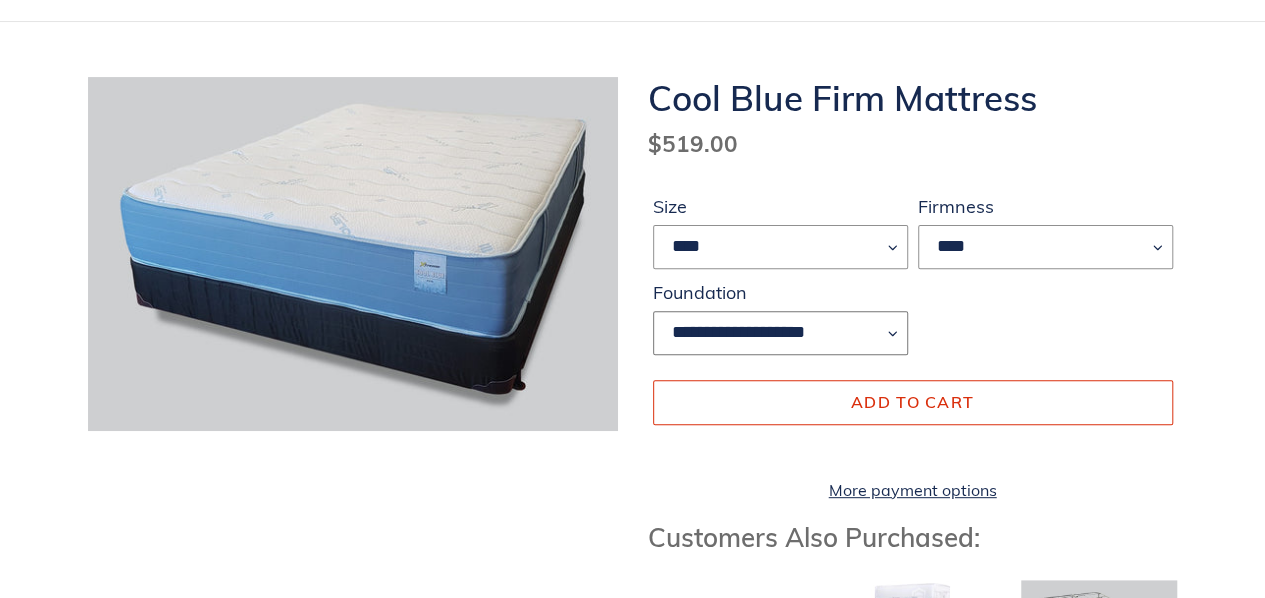 scroll, scrollTop: 266, scrollLeft: 0, axis: vertical 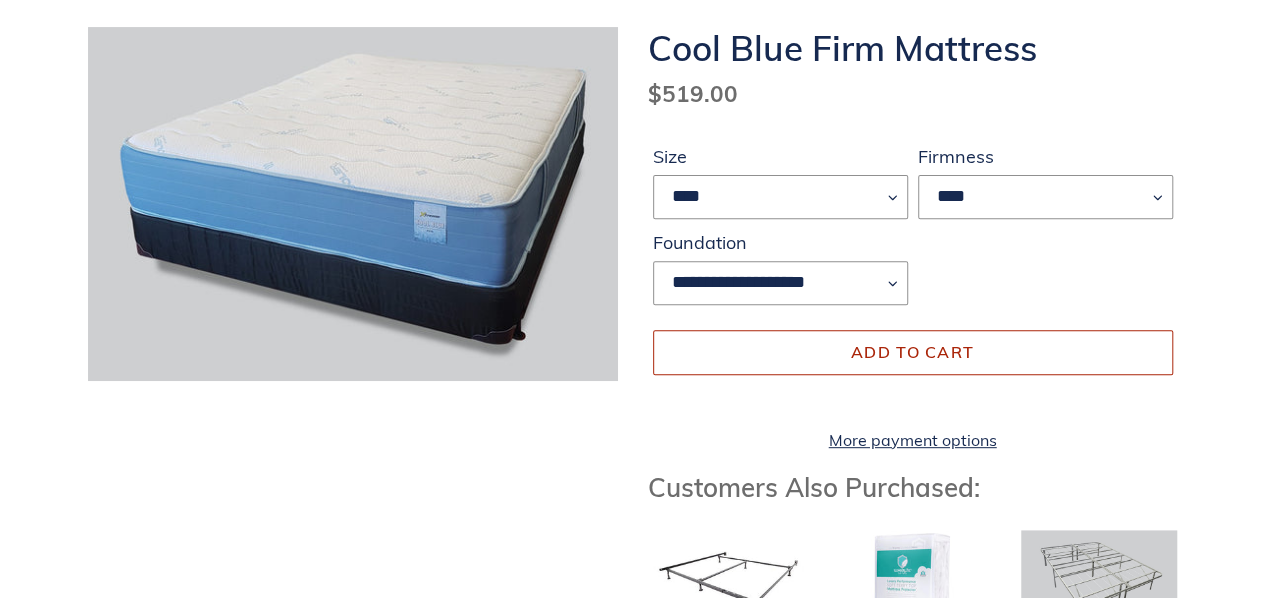 click on "Add to cart" at bounding box center (912, 352) 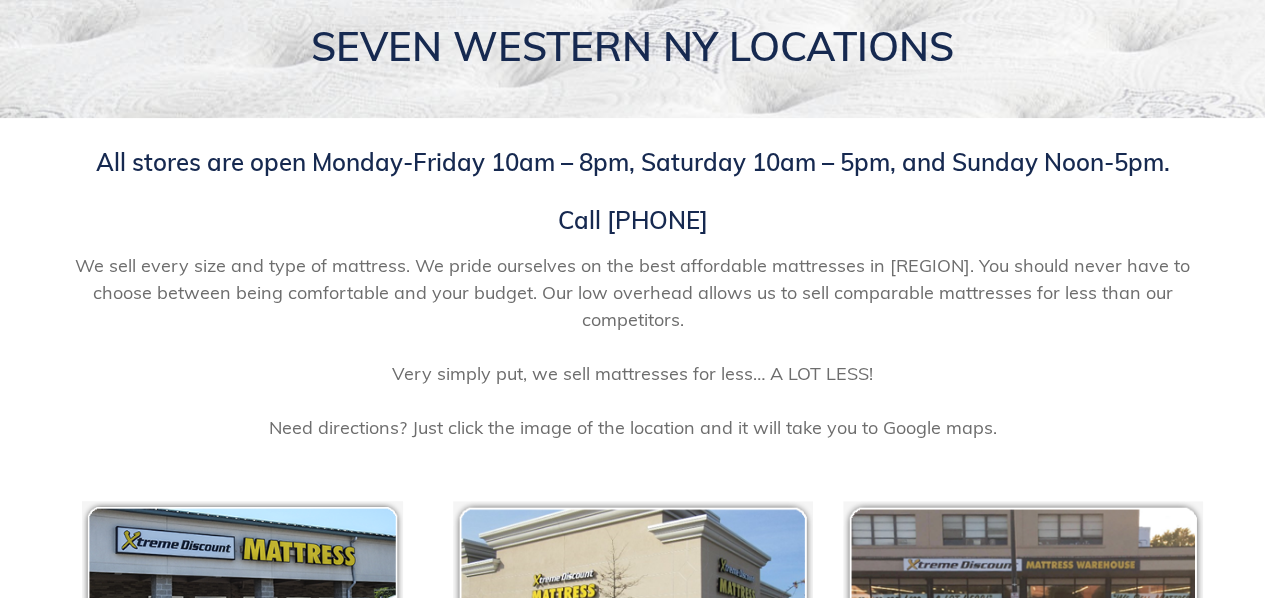 scroll, scrollTop: 266, scrollLeft: 0, axis: vertical 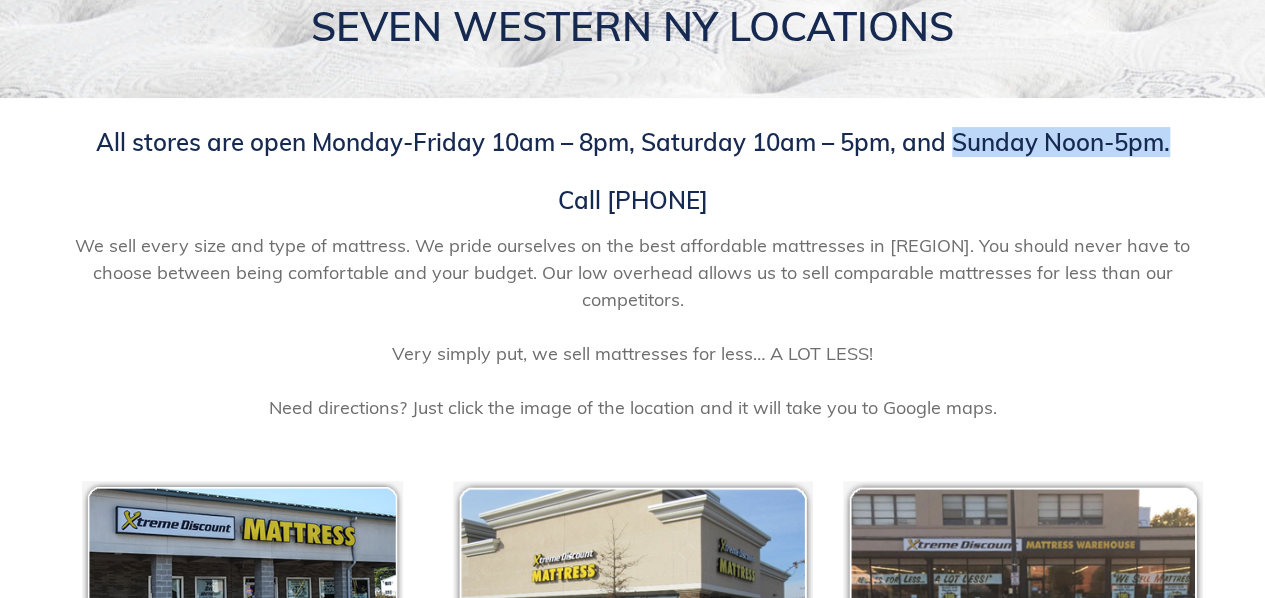 drag, startPoint x: 954, startPoint y: 143, endPoint x: 1115, endPoint y: 129, distance: 161.60754 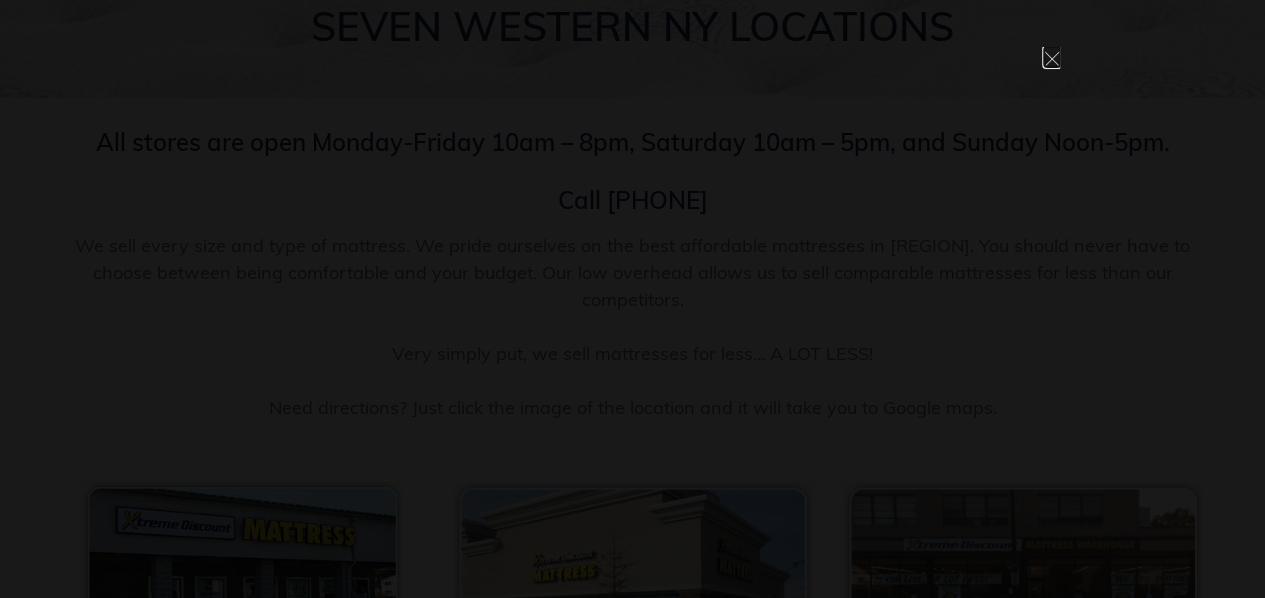 click at bounding box center (1052, 55) 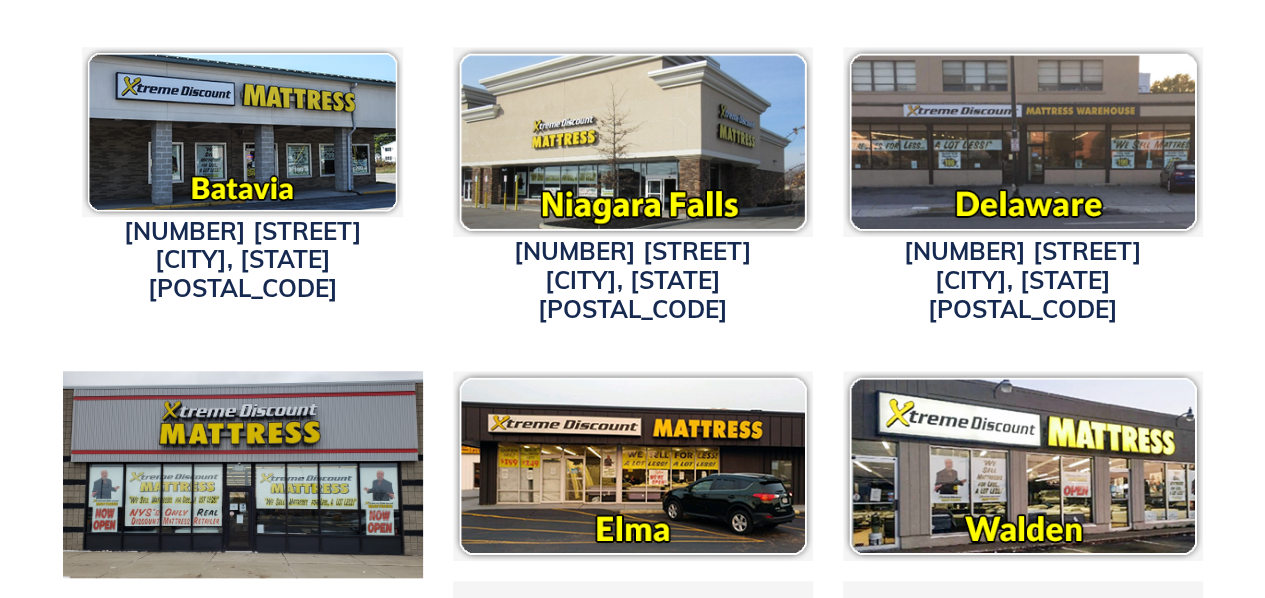 scroll, scrollTop: 666, scrollLeft: 0, axis: vertical 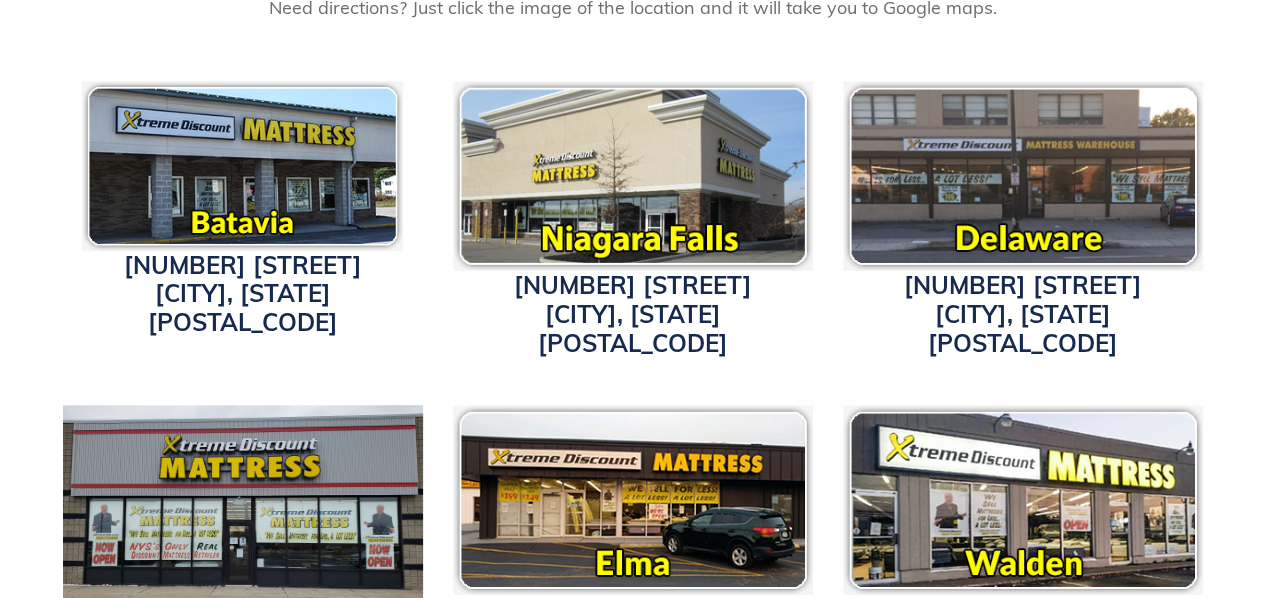 drag, startPoint x: 901, startPoint y: 282, endPoint x: 1144, endPoint y: 293, distance: 243.24884 